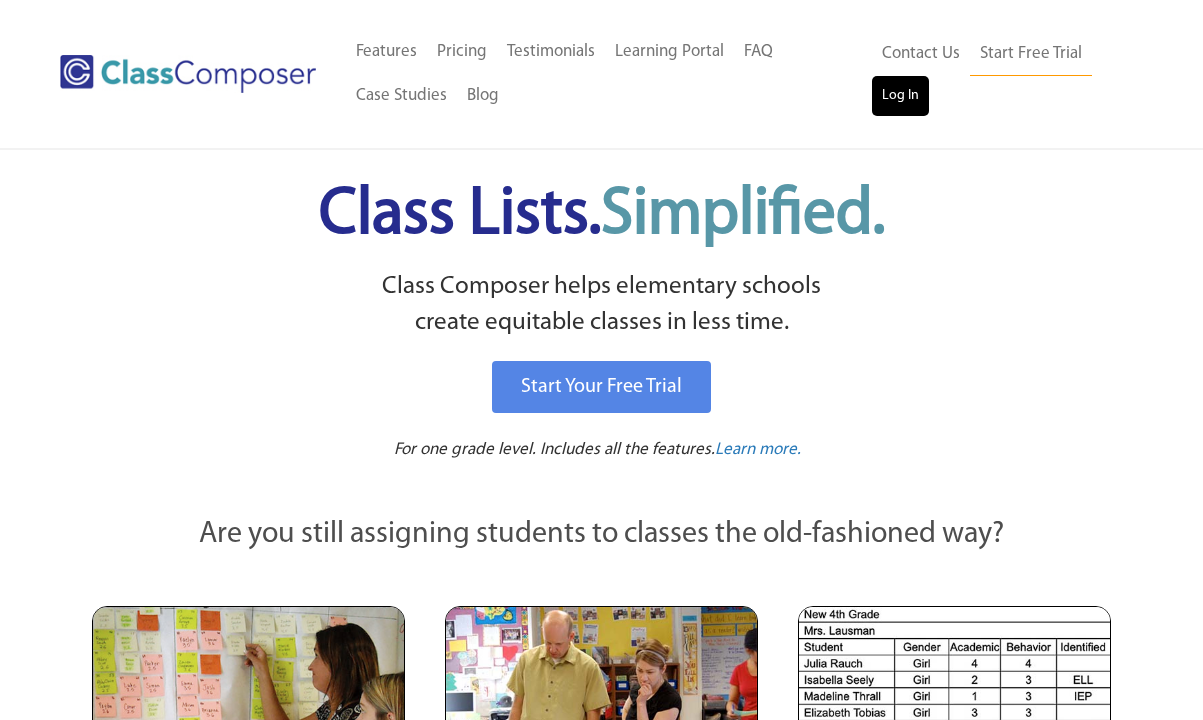 scroll, scrollTop: 0, scrollLeft: 0, axis: both 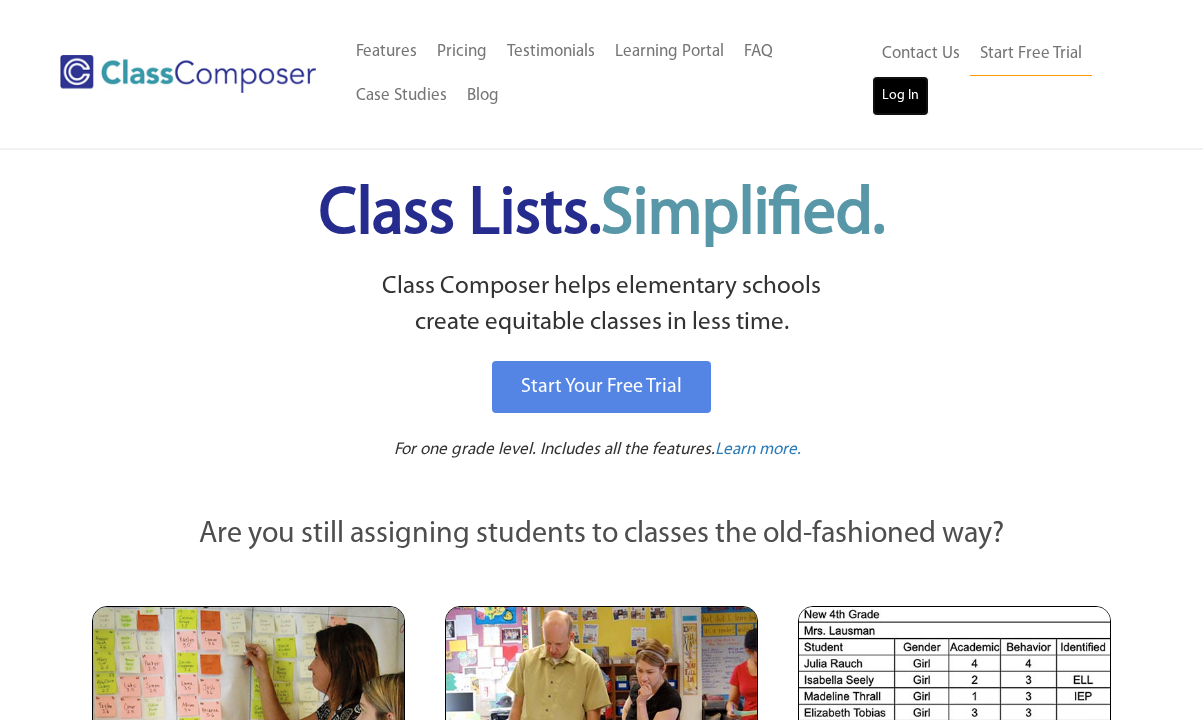 click on "Log In" at bounding box center [900, 96] 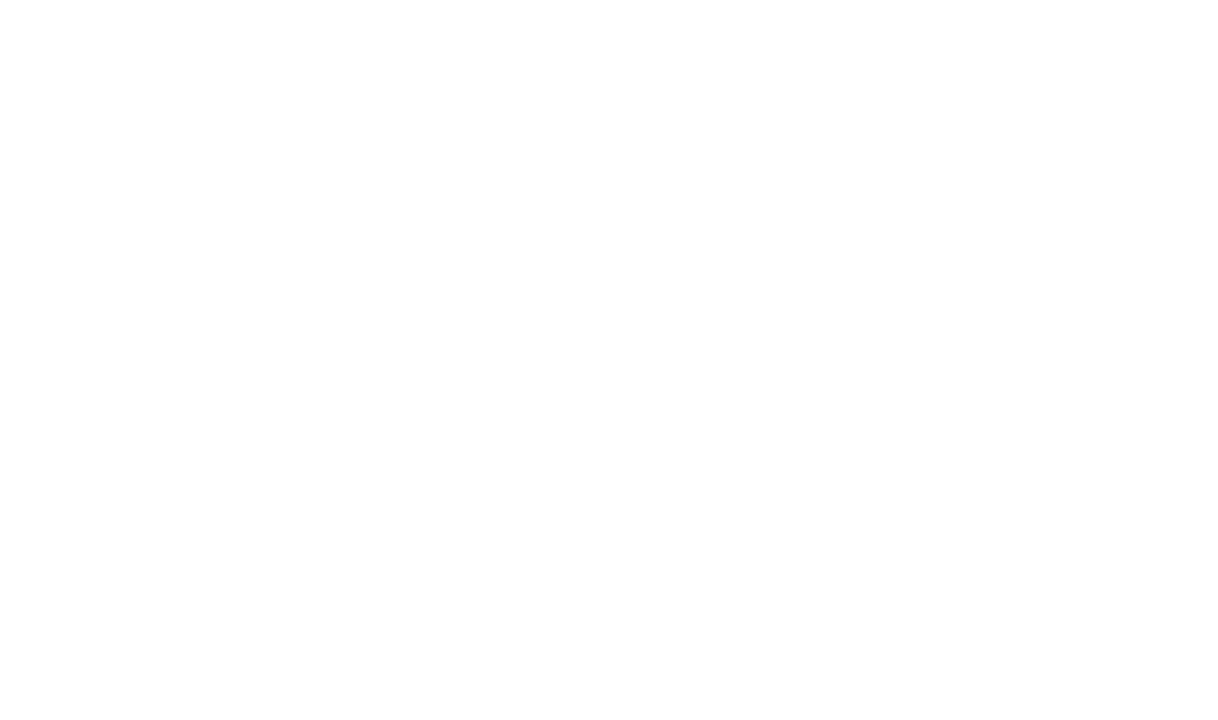 scroll, scrollTop: 0, scrollLeft: 0, axis: both 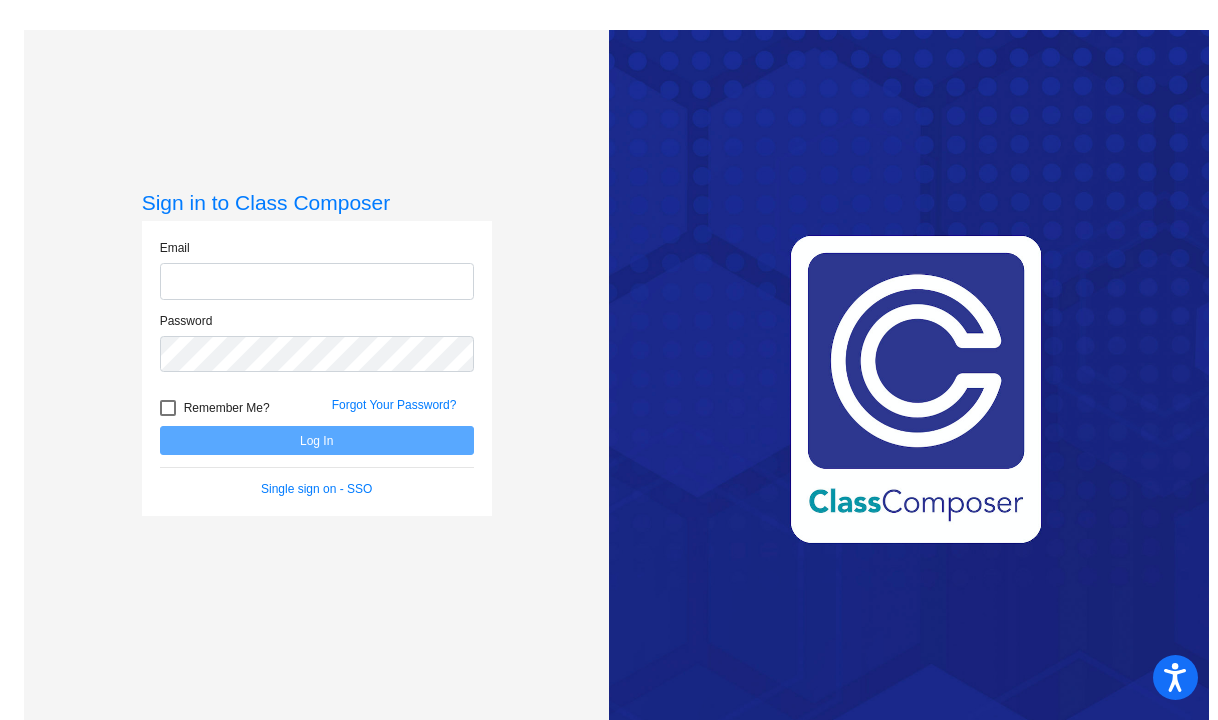 type on "[EMAIL]" 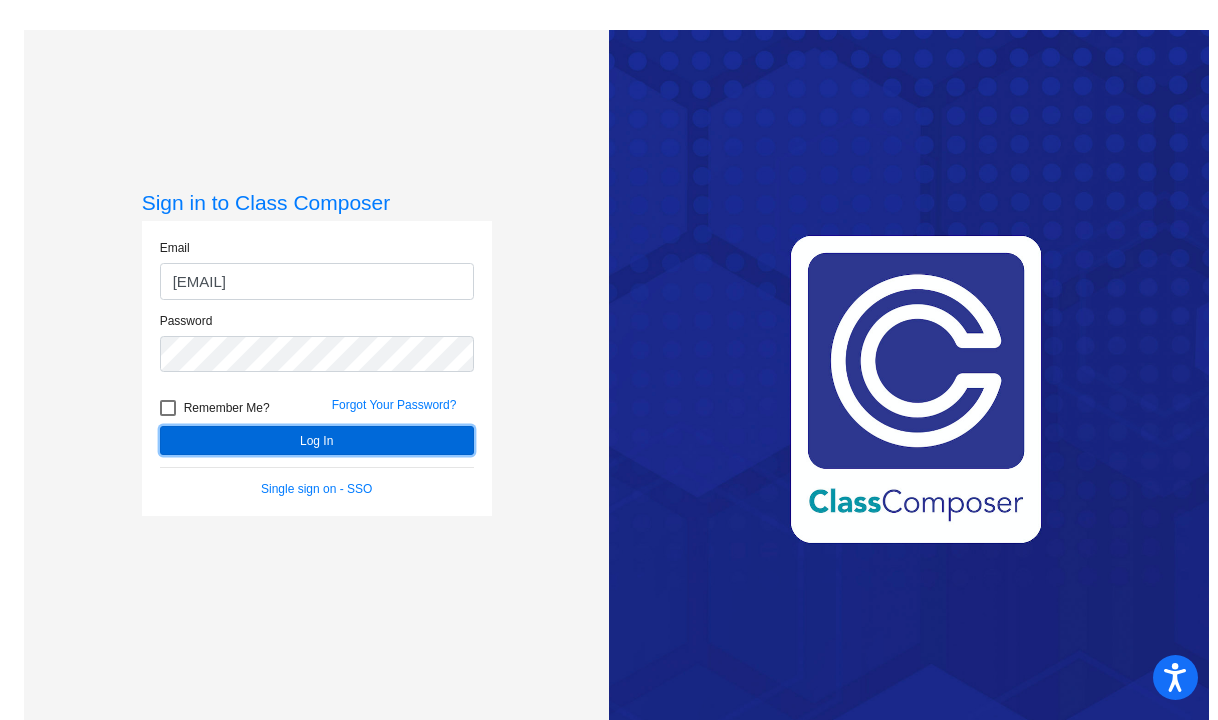 click on "Log In" 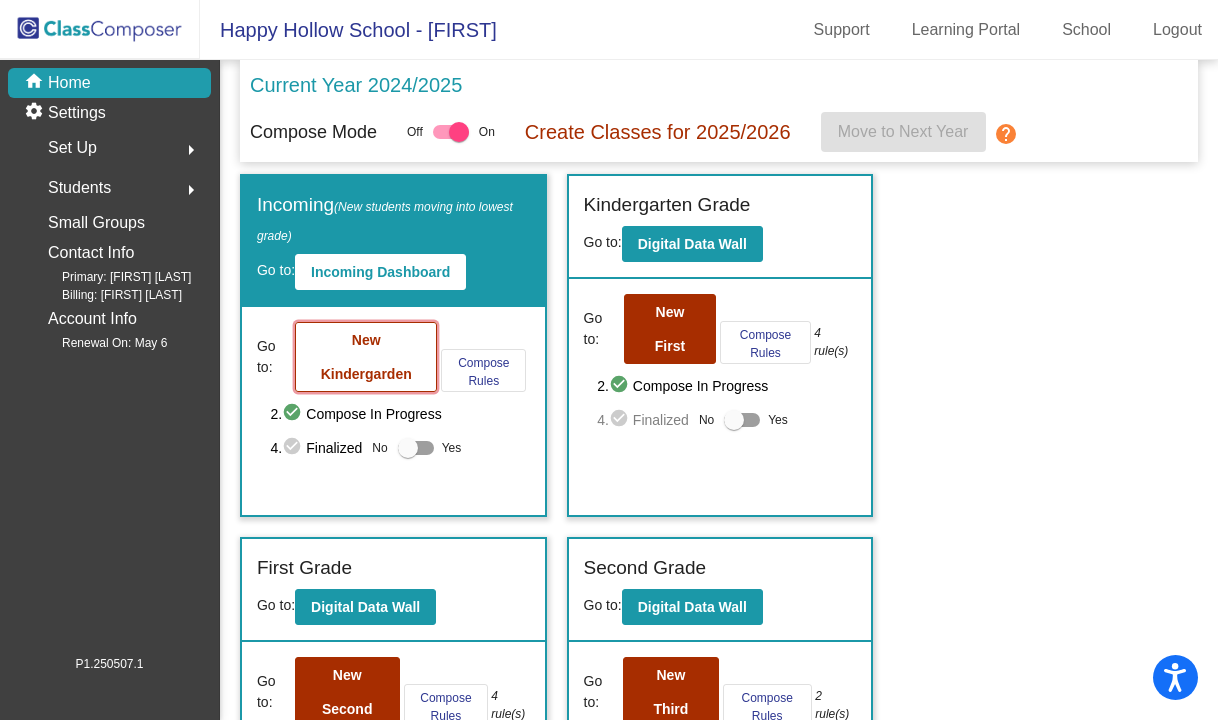 click on "New Kindergarden" 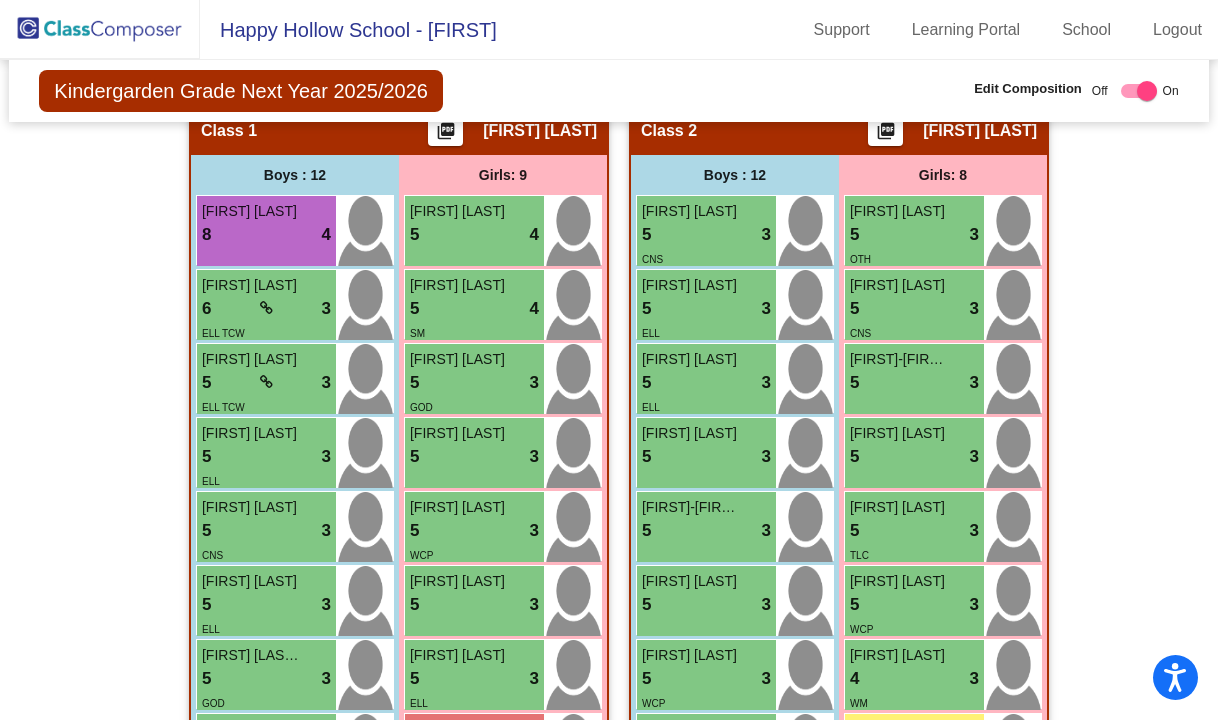 scroll, scrollTop: 300, scrollLeft: 0, axis: vertical 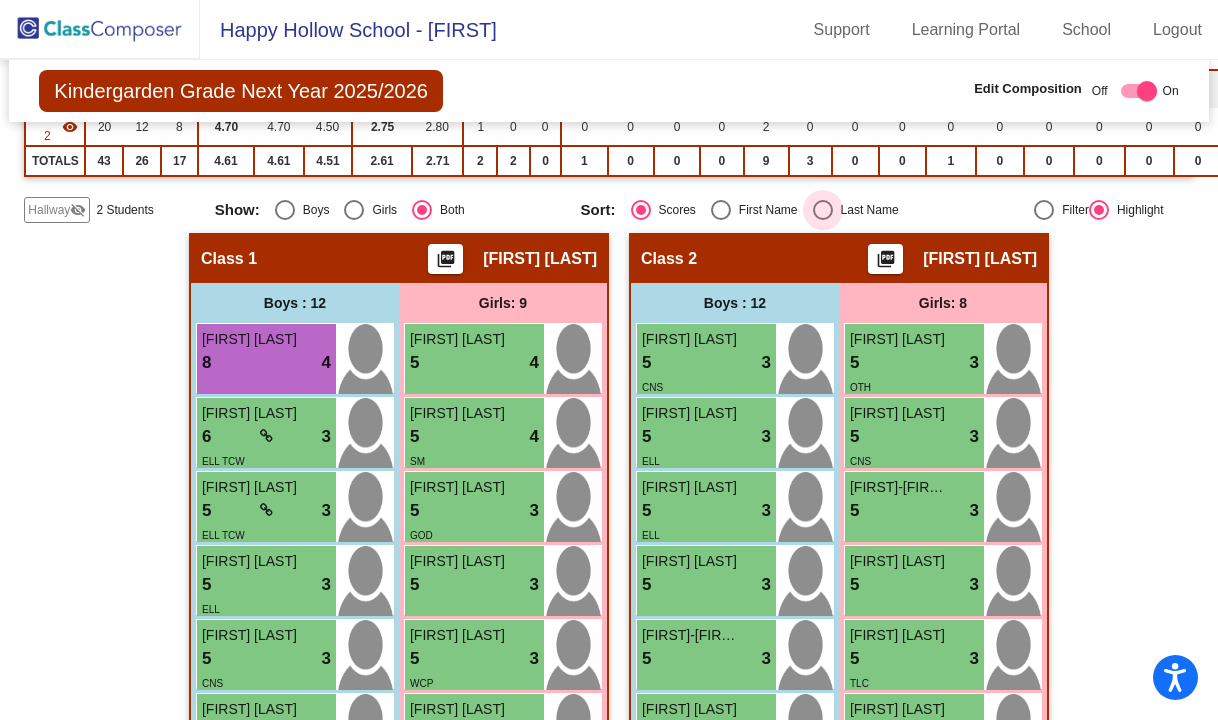 click at bounding box center (823, 210) 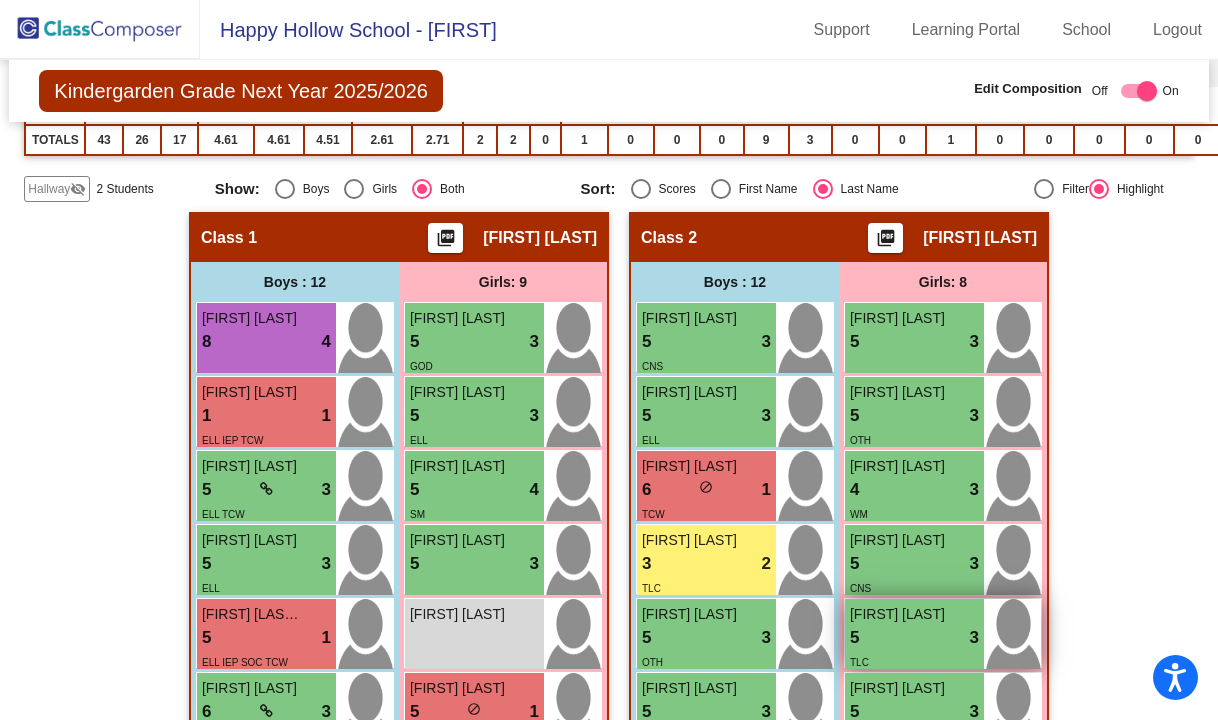 scroll, scrollTop: 300, scrollLeft: 0, axis: vertical 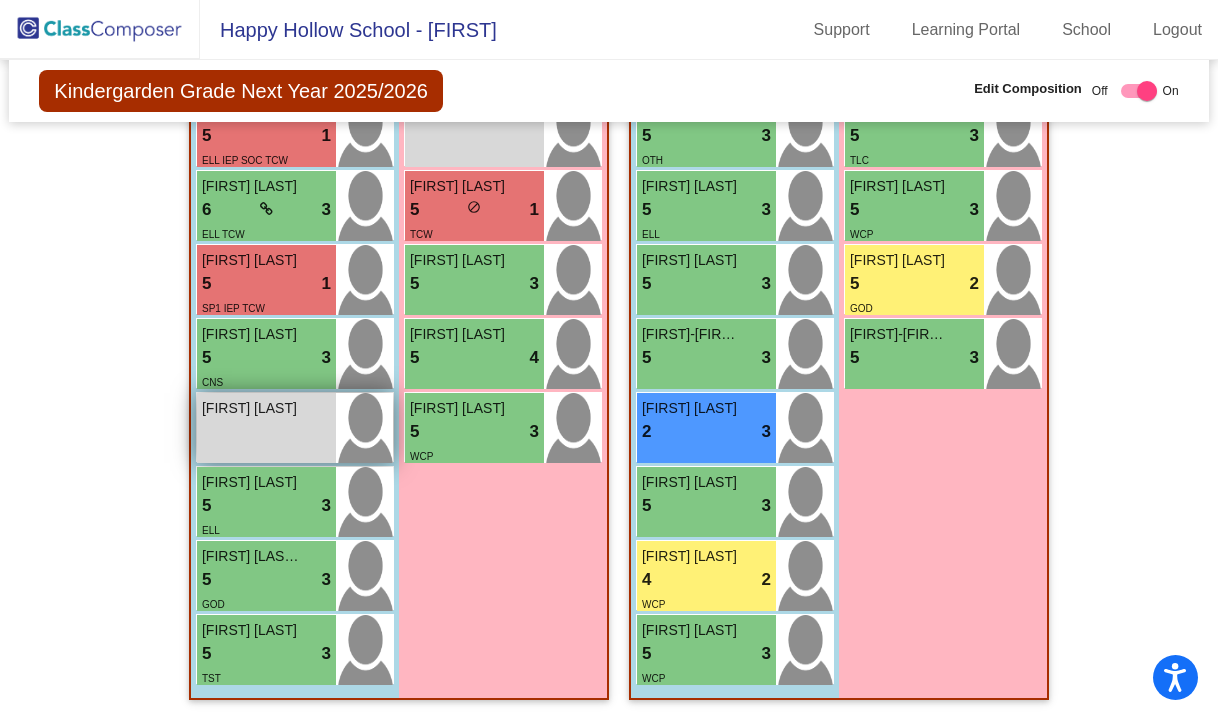 click on "Charlie Stroth lock do_not_disturb_alt" at bounding box center (266, 428) 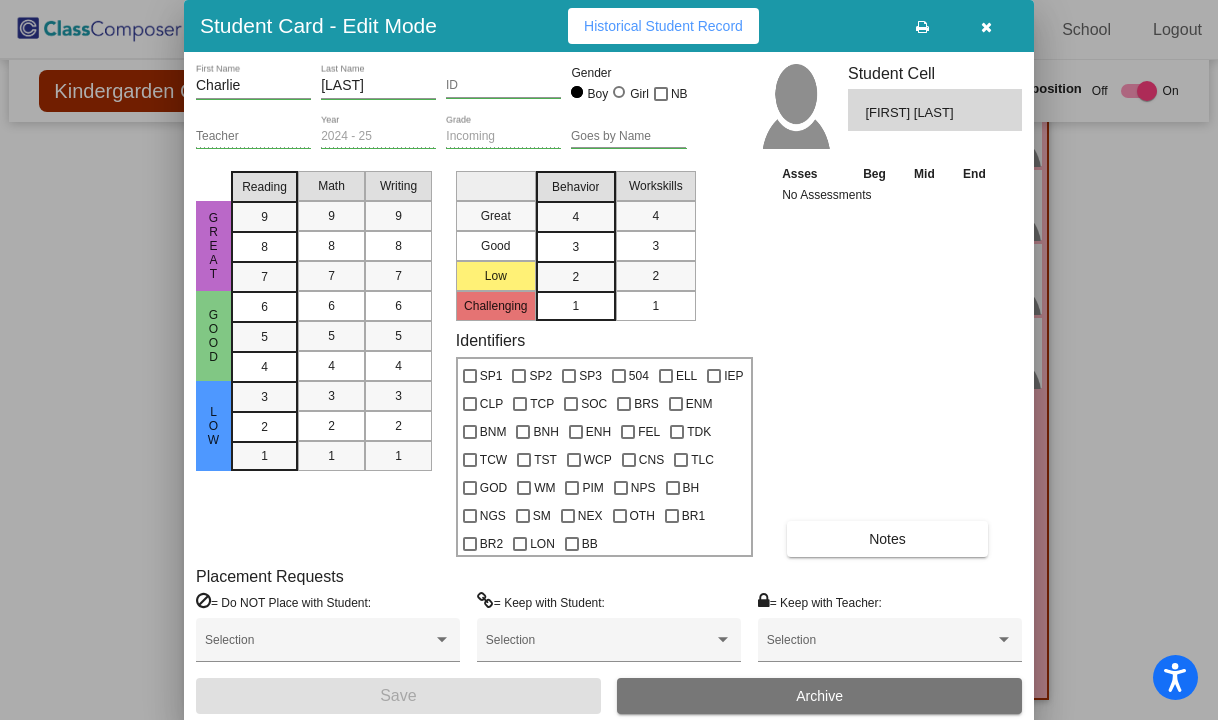 click on "Stroth" at bounding box center [378, 86] 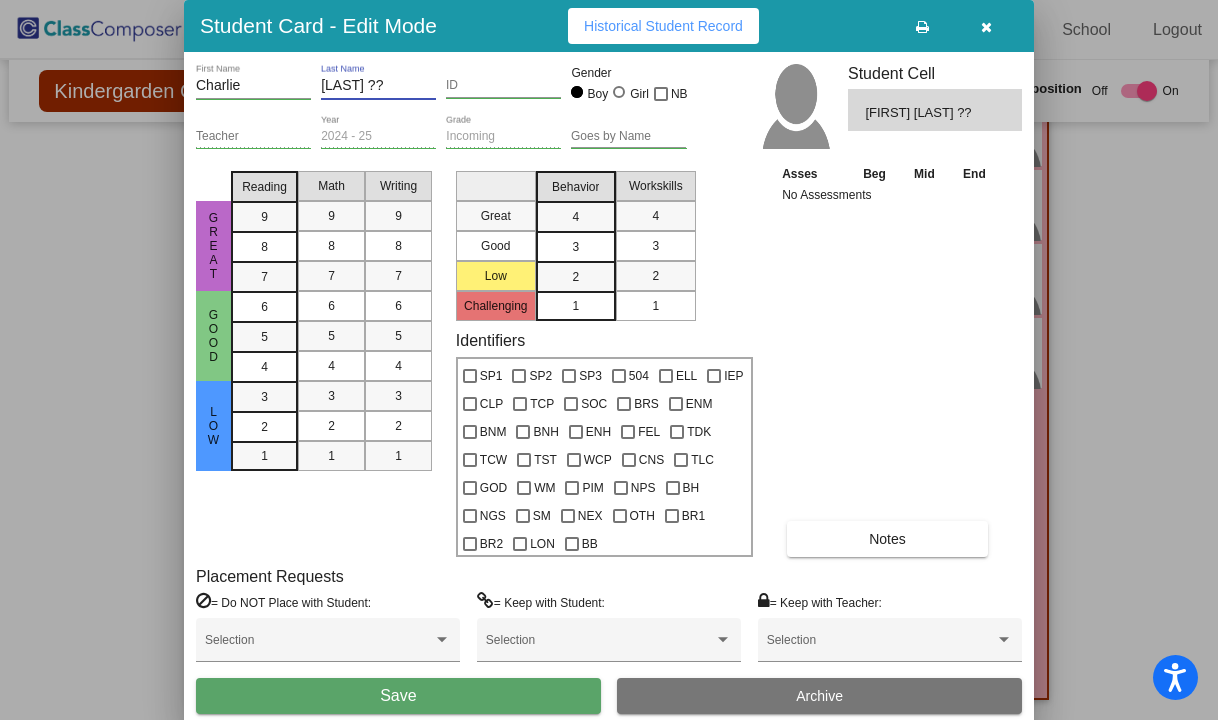 type on "Stroth ??" 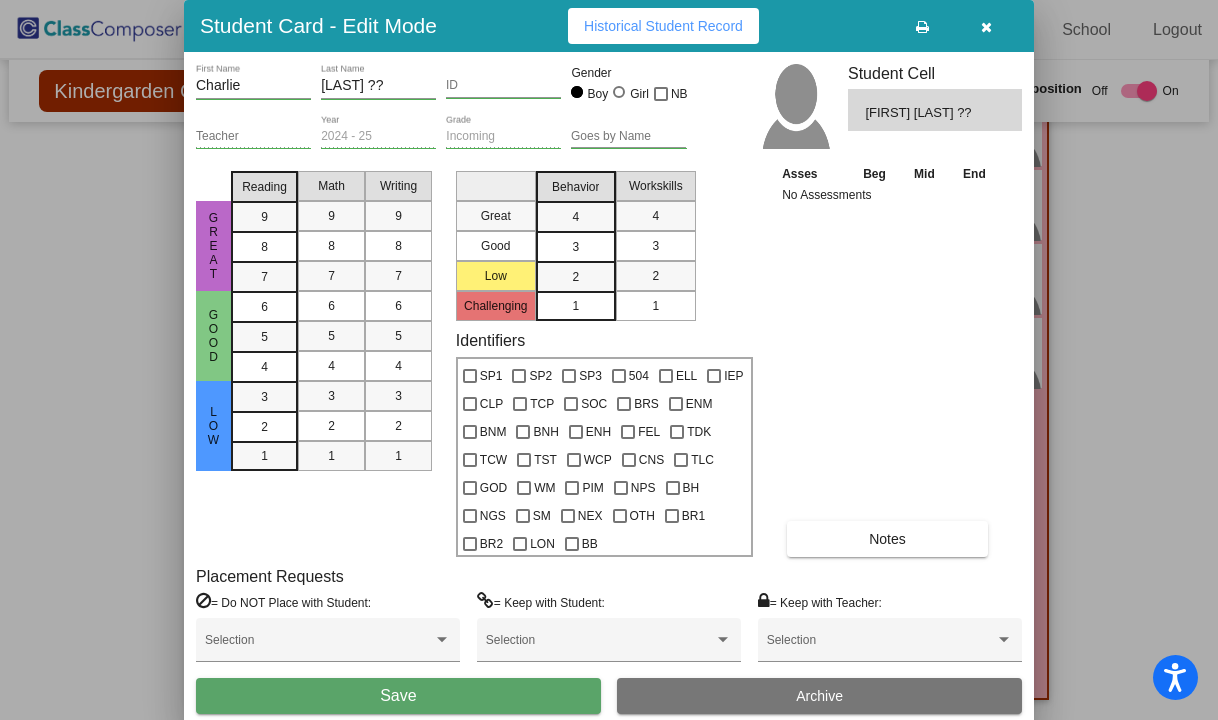 drag, startPoint x: 1211, startPoint y: 438, endPoint x: 1214, endPoint y: 392, distance: 46.09772 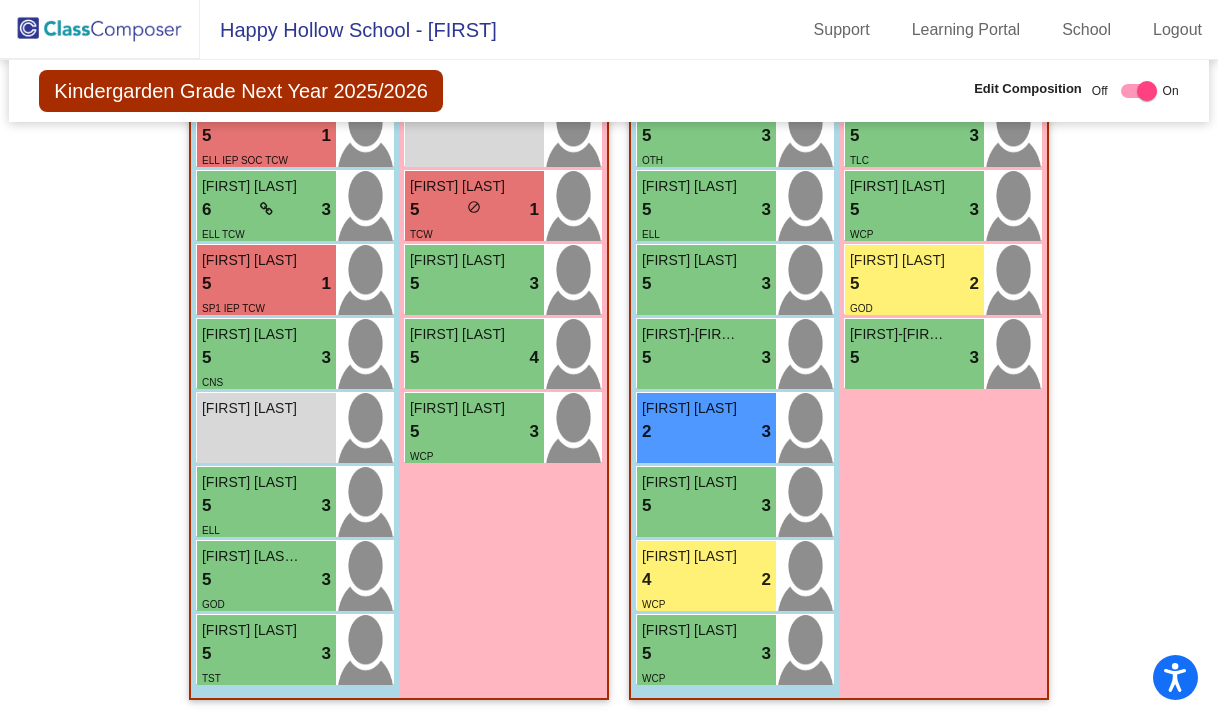 scroll, scrollTop: 264, scrollLeft: 0, axis: vertical 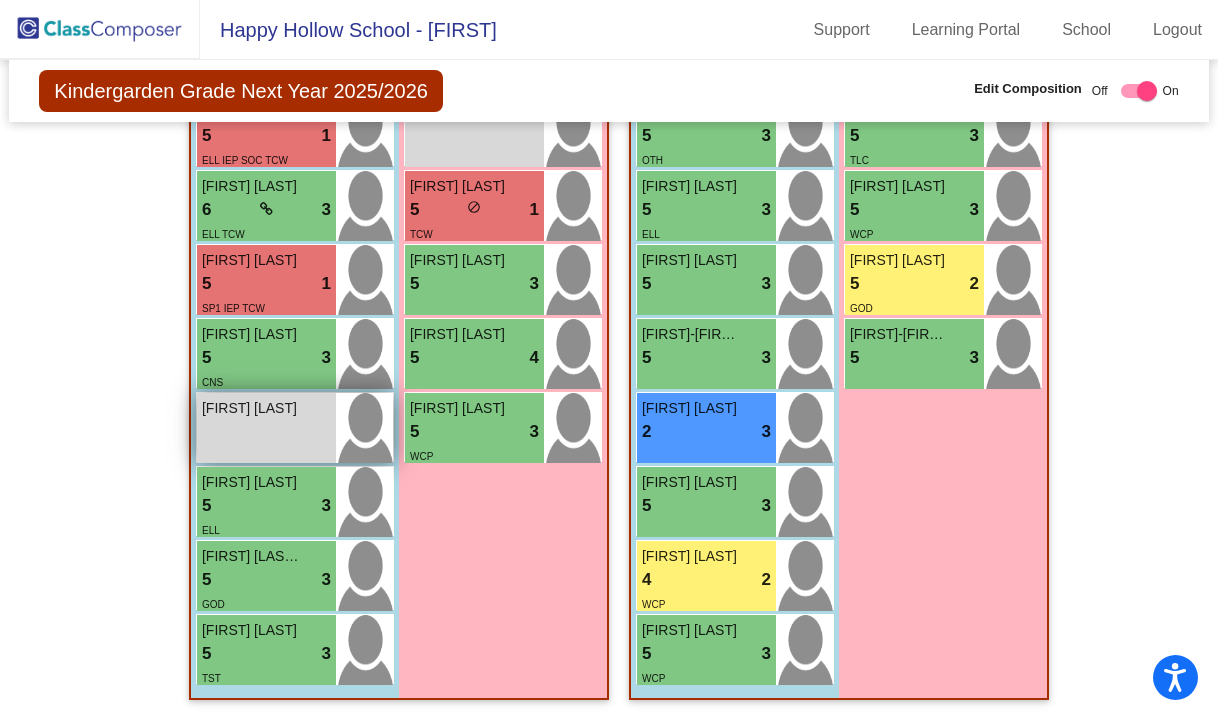click on "Charlie Stroth lock do_not_disturb_alt" at bounding box center [266, 428] 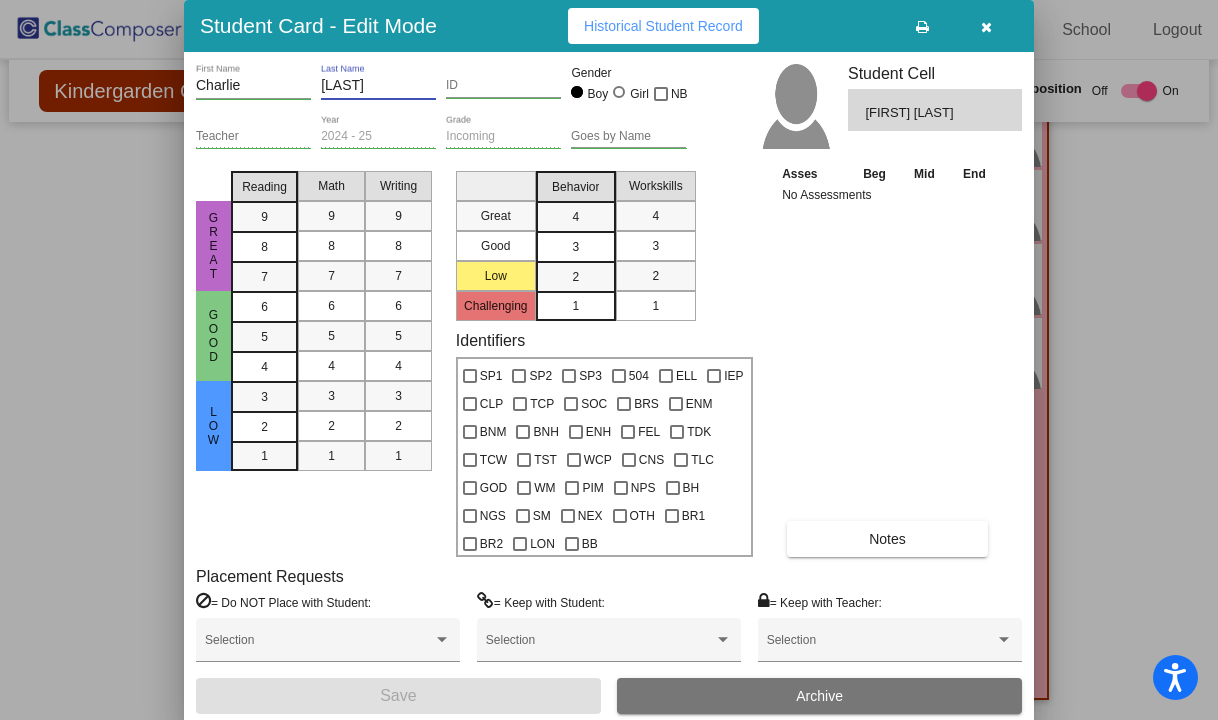 click on "Stroth" at bounding box center (378, 86) 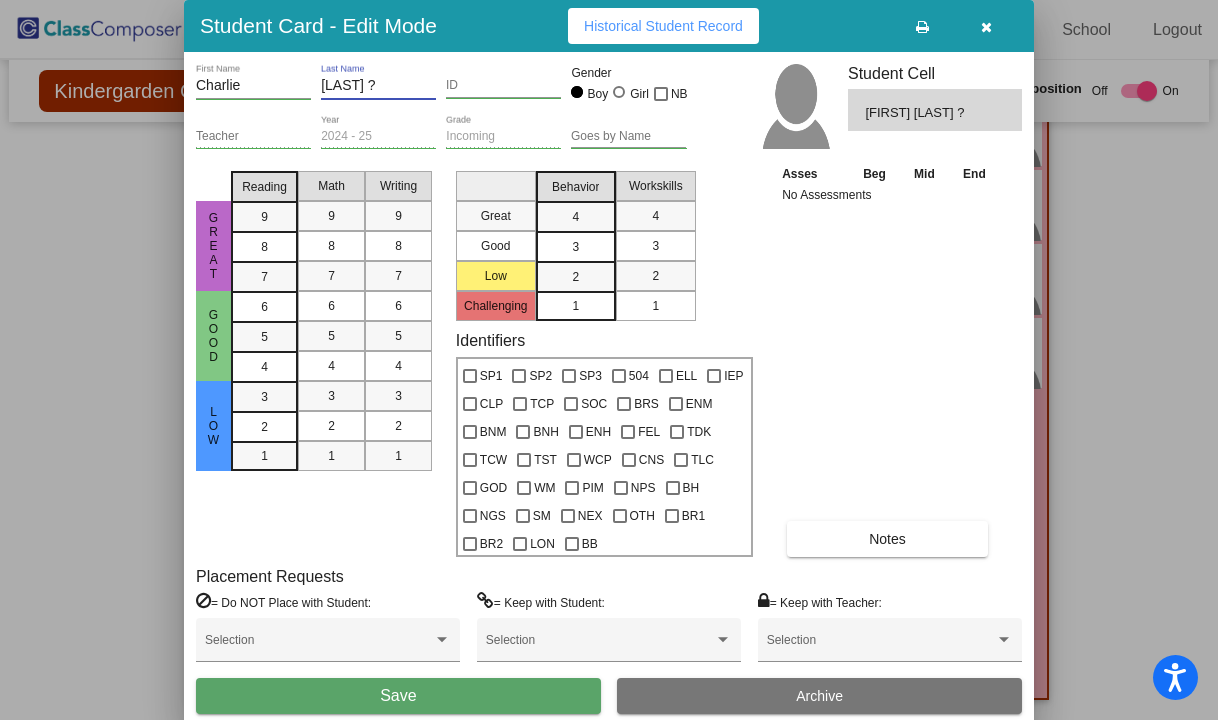type on "Stroth ?" 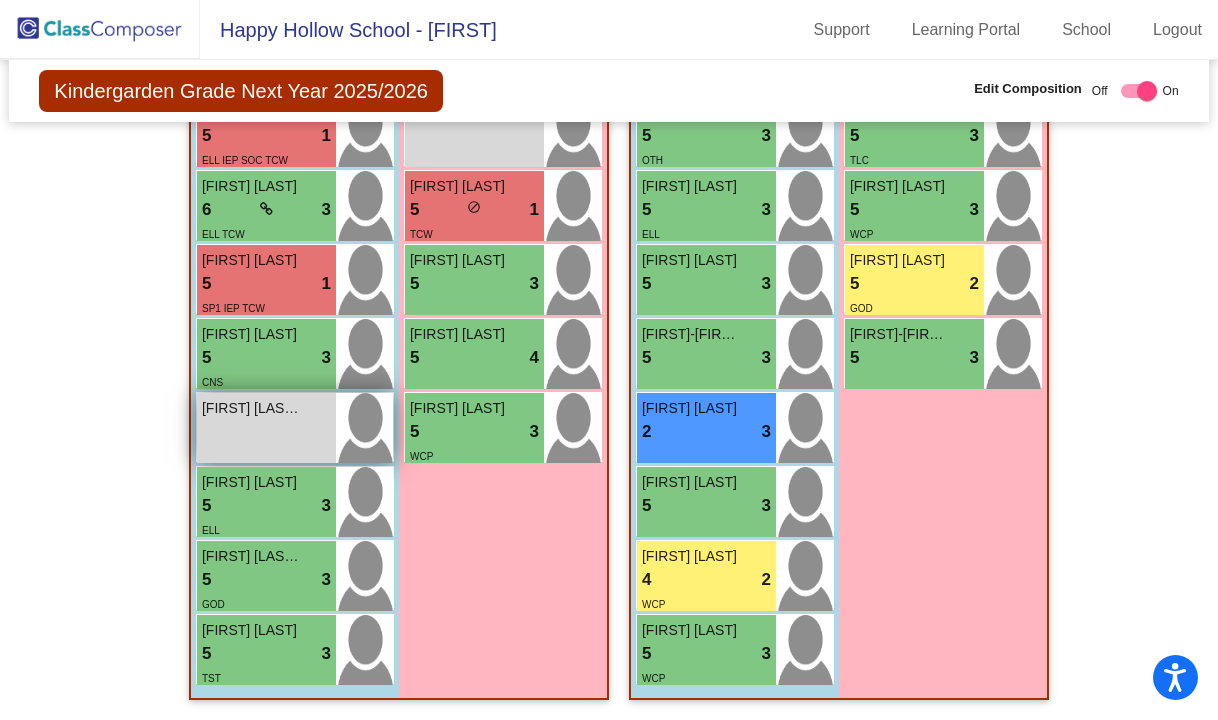 click on "Charlie Stroth ? lock do_not_disturb_alt" at bounding box center [266, 428] 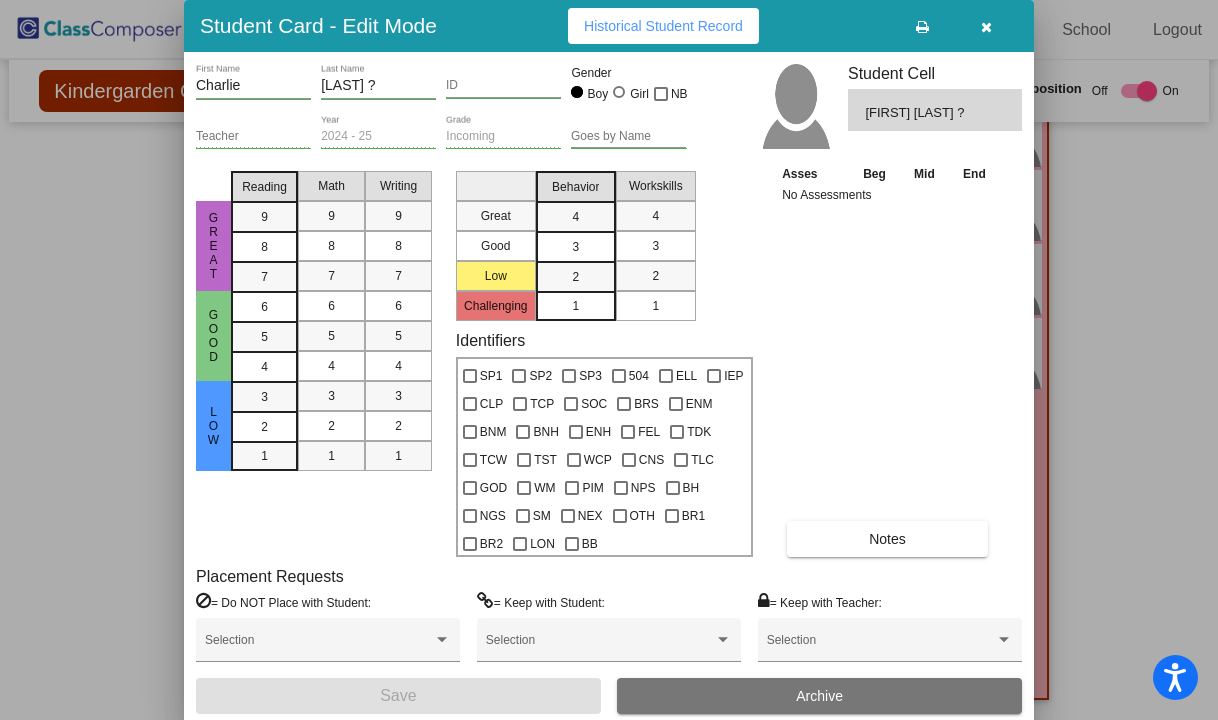 click at bounding box center (986, 27) 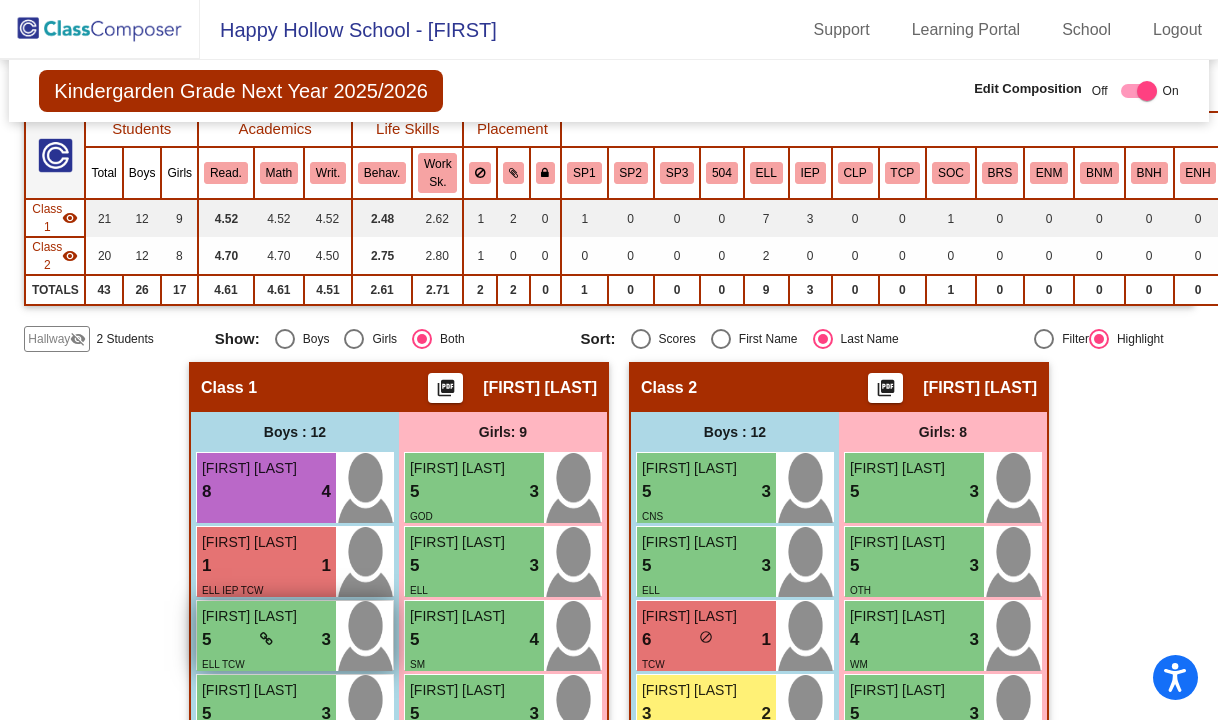 scroll, scrollTop: 33, scrollLeft: 0, axis: vertical 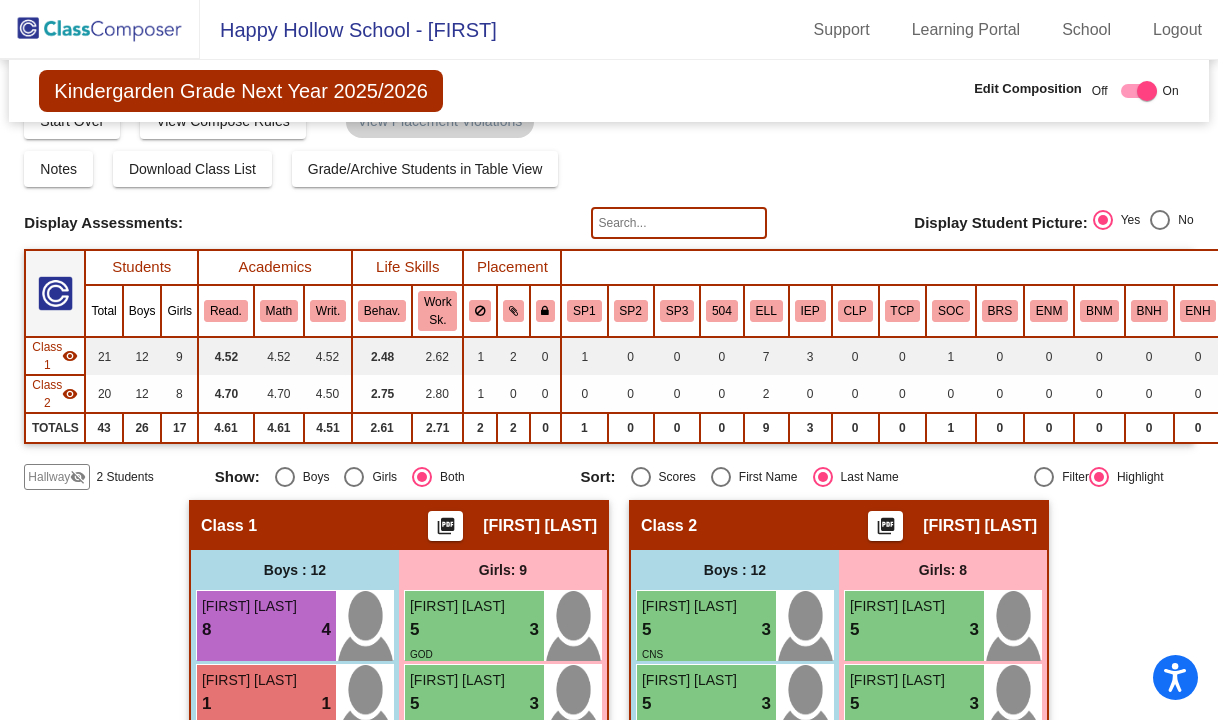 click on "Hallway" 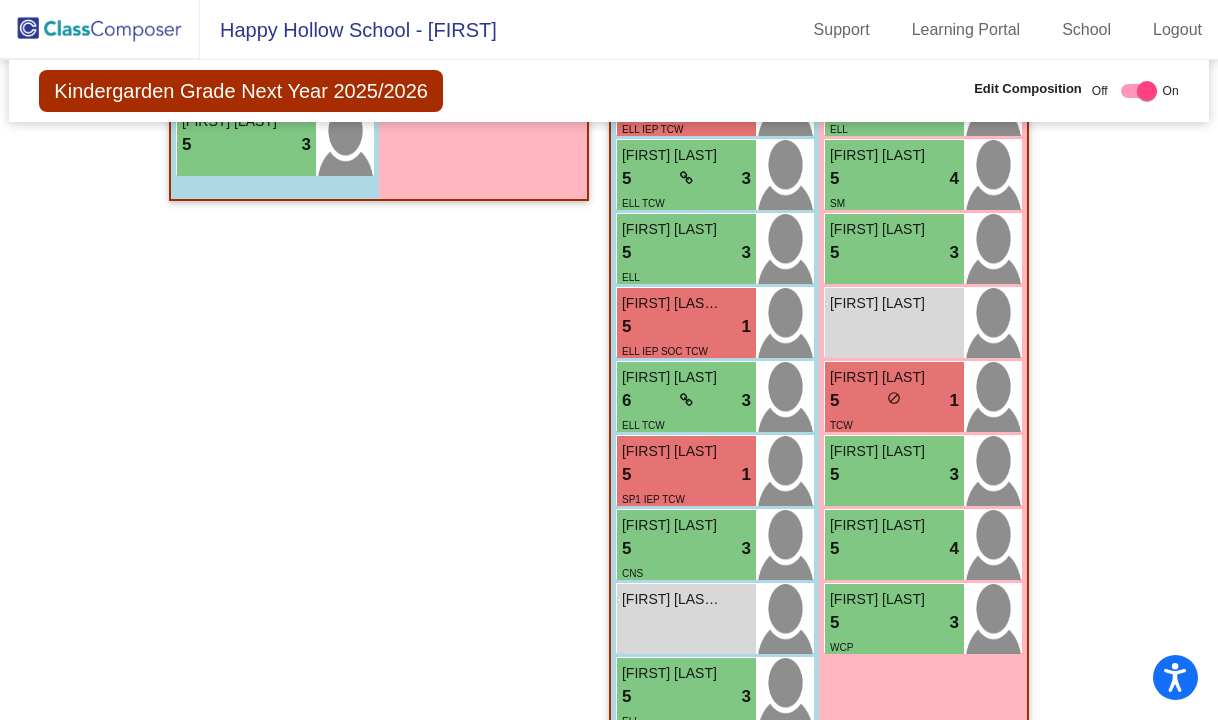 scroll, scrollTop: 633, scrollLeft: 0, axis: vertical 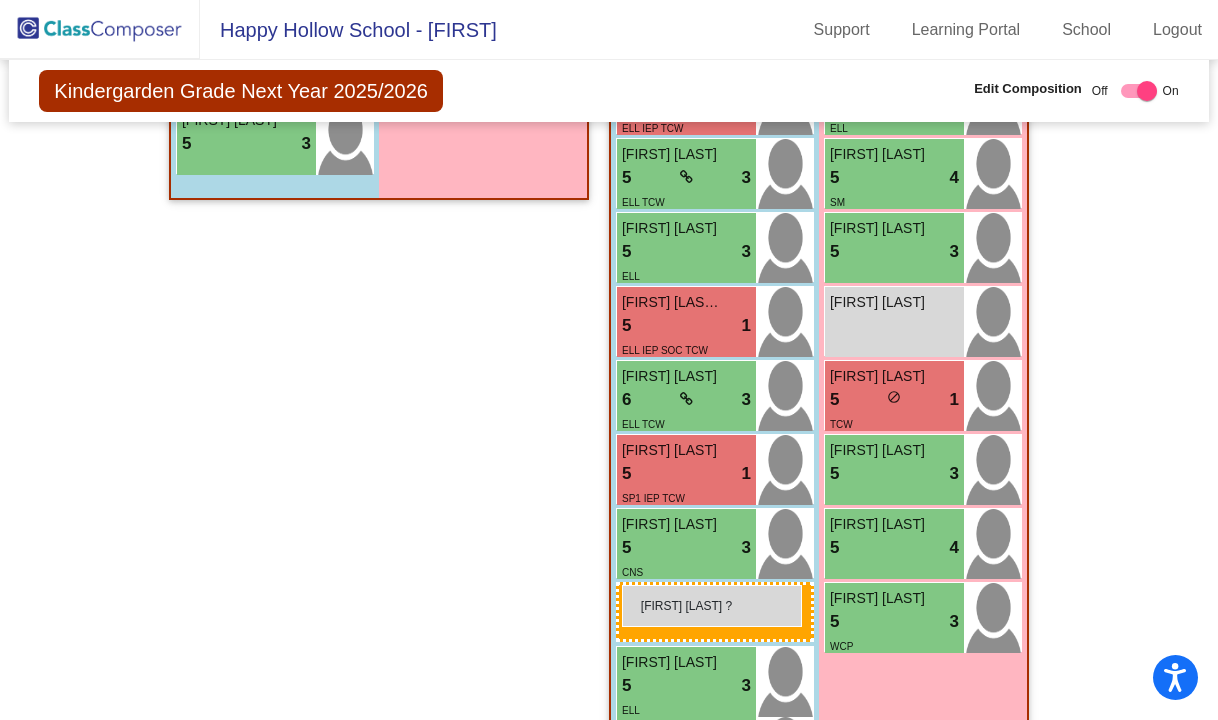 drag, startPoint x: 682, startPoint y: 612, endPoint x: 622, endPoint y: 585, distance: 65.795135 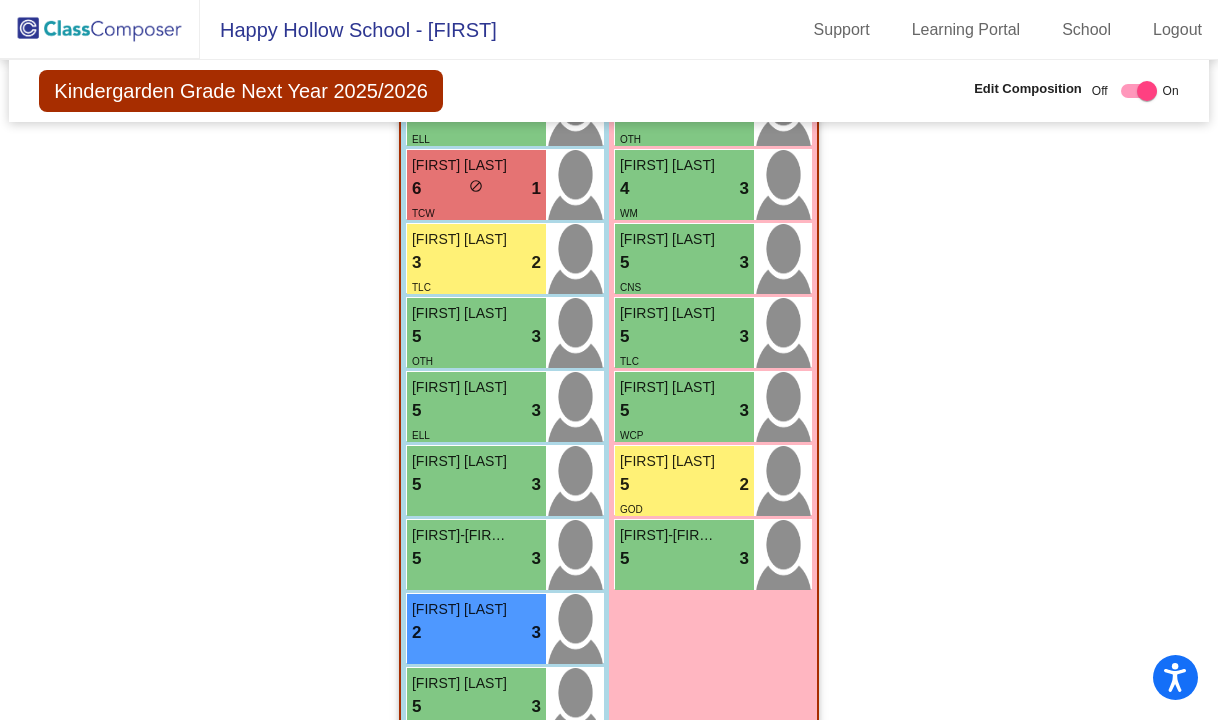 scroll, scrollTop: 1633, scrollLeft: 0, axis: vertical 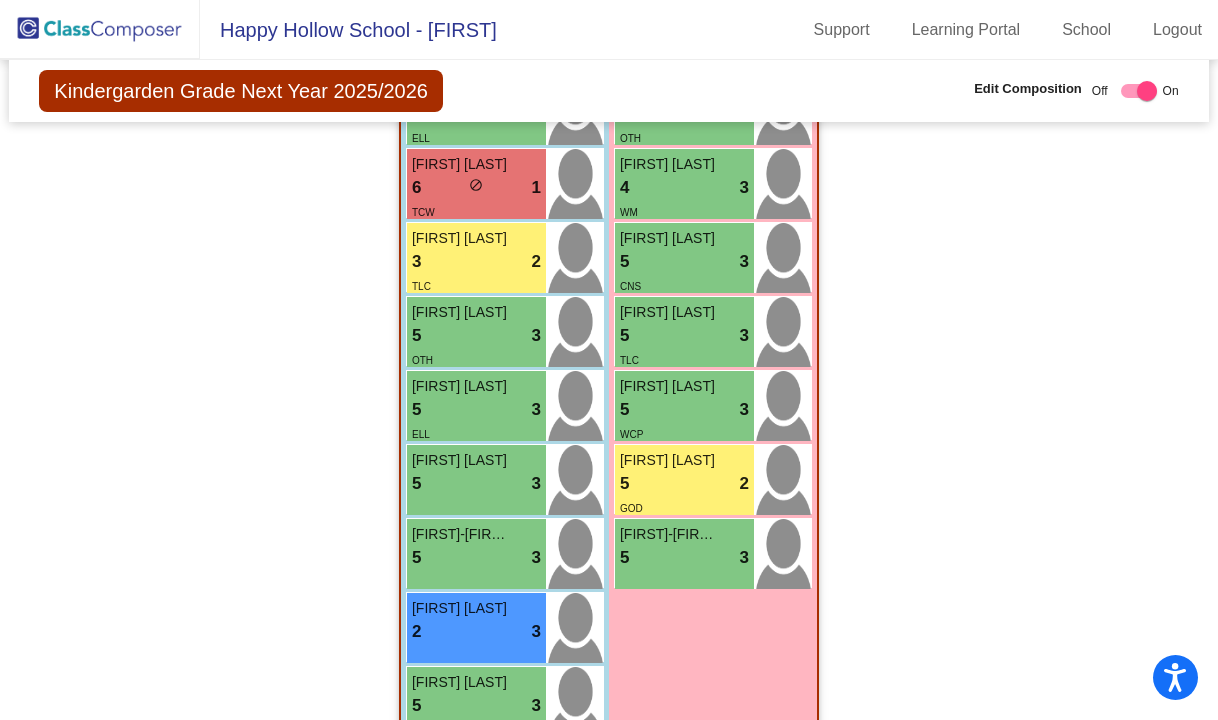 click on "Hallway   - Hallway Class  picture_as_pdf  Add Student  First Name Last Name Student Id  (Recommended)   Boy   Girl   Non Binary Add Close  Boys : 2  Beckett Maloney 5 lock do_not_disturb_alt 3 Miles Maloney 5 lock do_not_disturb_alt 3 Girls: 0   No Students   Class 1    picture_as_pdf Deborah Russo  Add Student  First Name Last Name Student Id  (Recommended)   Boy   Girl   Non Binary Add Close  Boys : 12  Kabir Bhatia 8 lock do_not_disturb_alt 4 Saatvik Davineni 1 lock do_not_disturb_alt 1 ELL IEP TCW Elijah Kwong 5 lock do_not_disturb_alt 3 ELL TCW Andrew Ma 5 lock do_not_disturb_alt 3 ELL Dariel Perez Gomez 5 lock do_not_disturb_alt 1 ELL IEP SOC TCW Daniel Rao 6 lock do_not_disturb_alt 3 ELL TCW Miles Shepard-Guerinoni 5 lock do_not_disturb_alt 1 SP1 IEP TCW Benjamin Simons 5 lock do_not_disturb_alt 3 CNS Charlie Stroth ? lock do_not_disturb_alt Theo Sun 5 lock do_not_disturb_alt 3 ELL Luca Talevi-Naro 5 lock do_not_disturb_alt 3 GOD Brody Zinn 5 lock do_not_disturb_alt 3 TST Girls: 9 Ada Alpaugh 5" 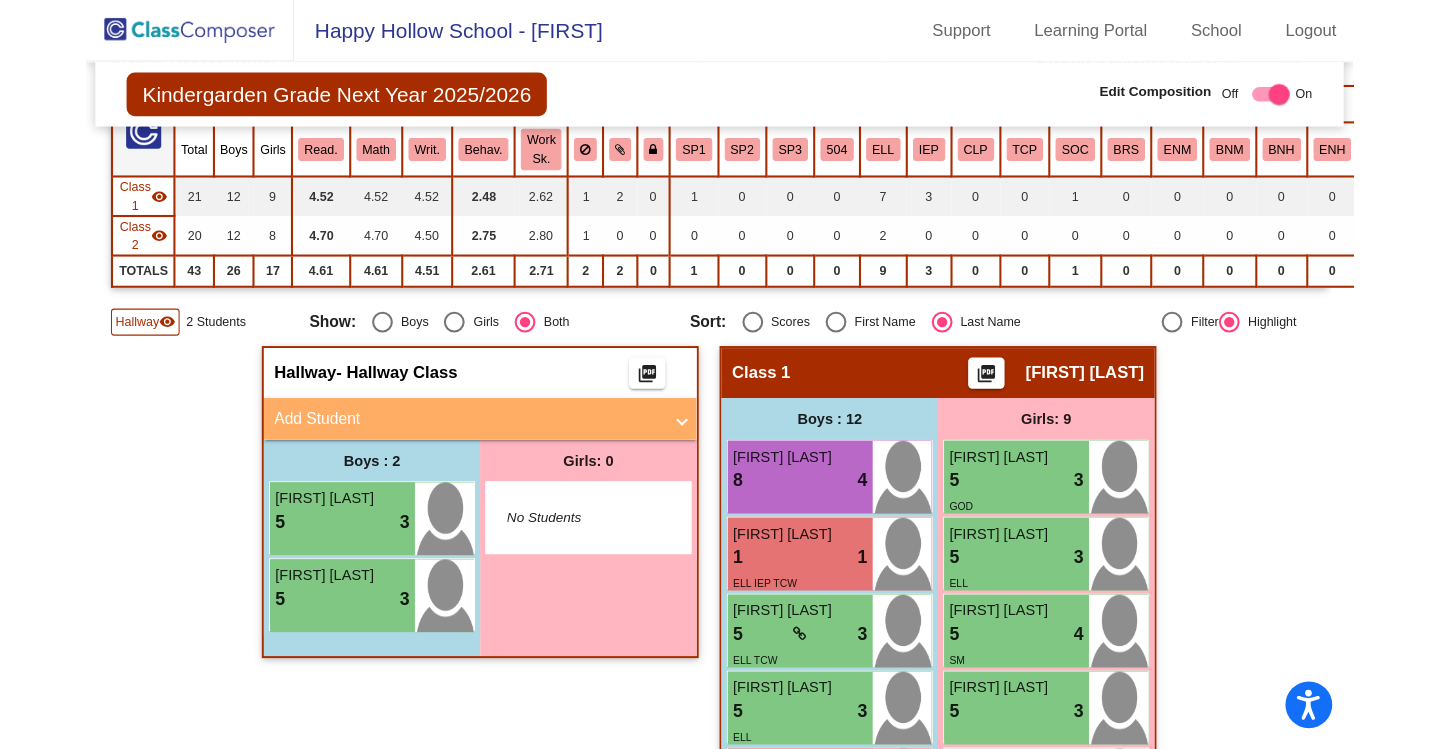 scroll, scrollTop: 0, scrollLeft: 0, axis: both 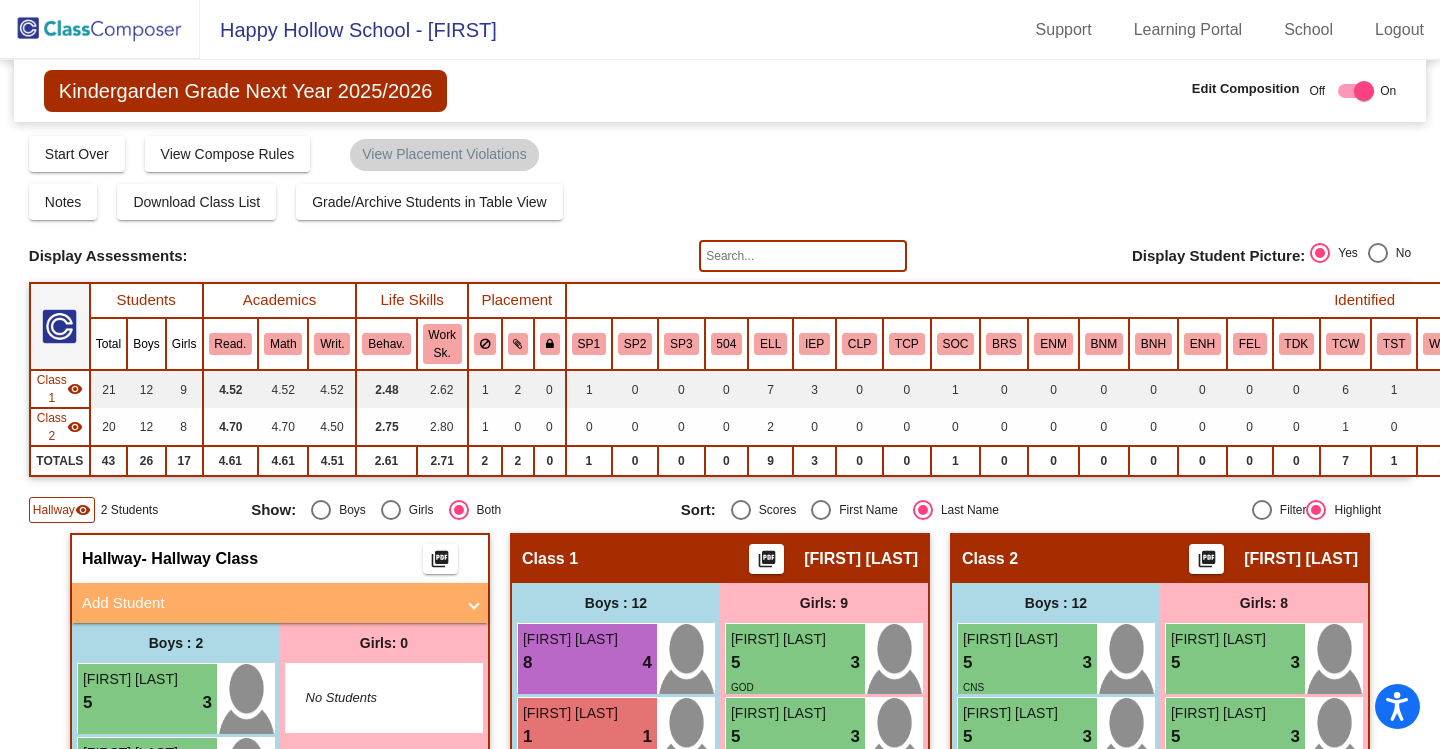 click on "visibility" 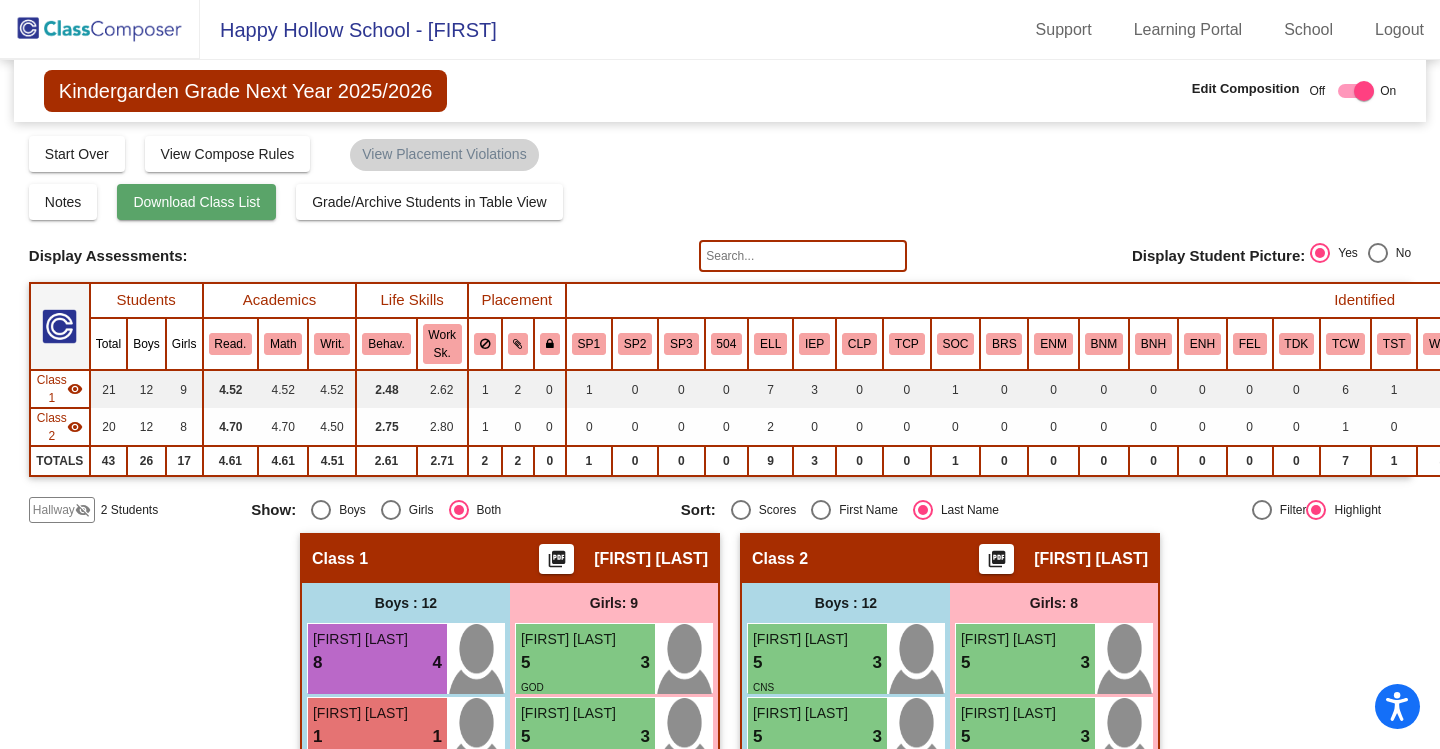 click on "Download Class List" 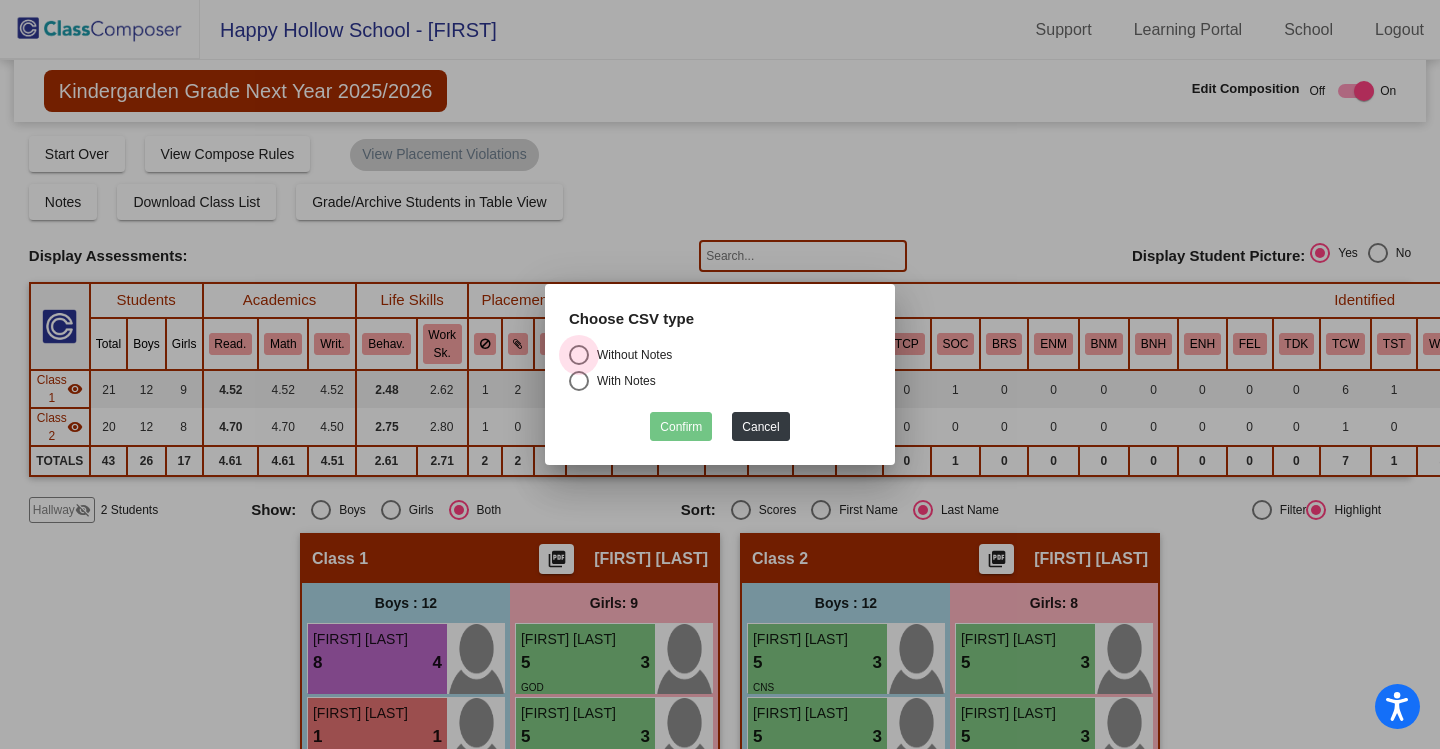 click at bounding box center (579, 355) 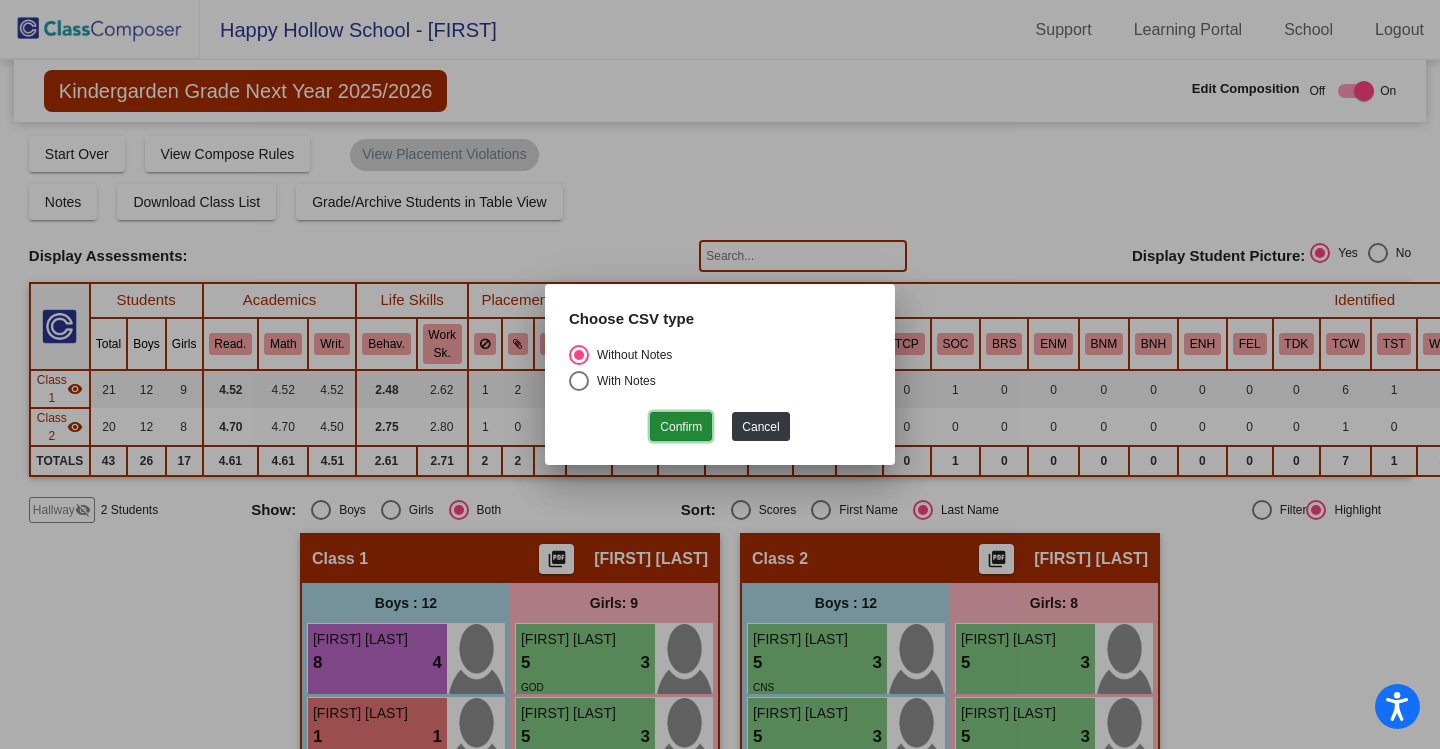 click on "Confirm" at bounding box center (681, 426) 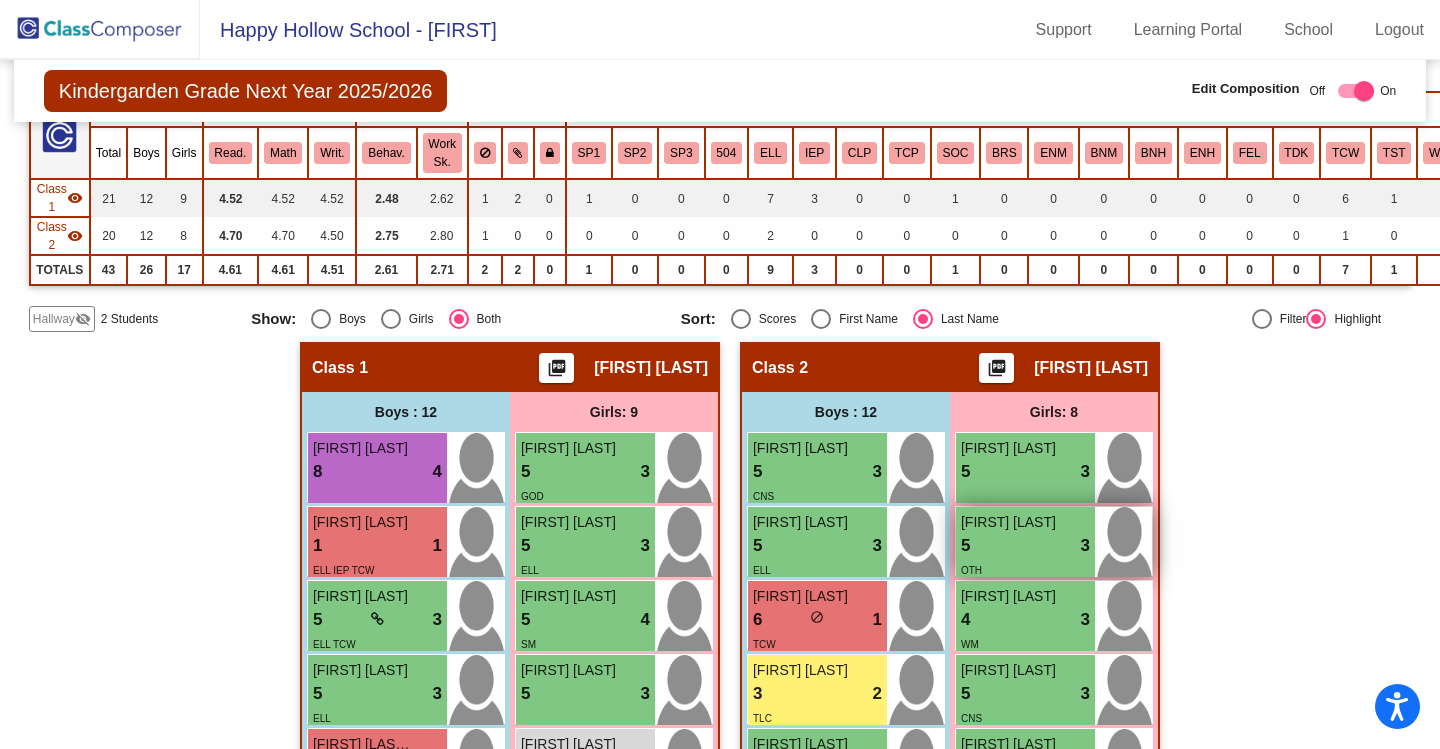 scroll, scrollTop: 4, scrollLeft: 0, axis: vertical 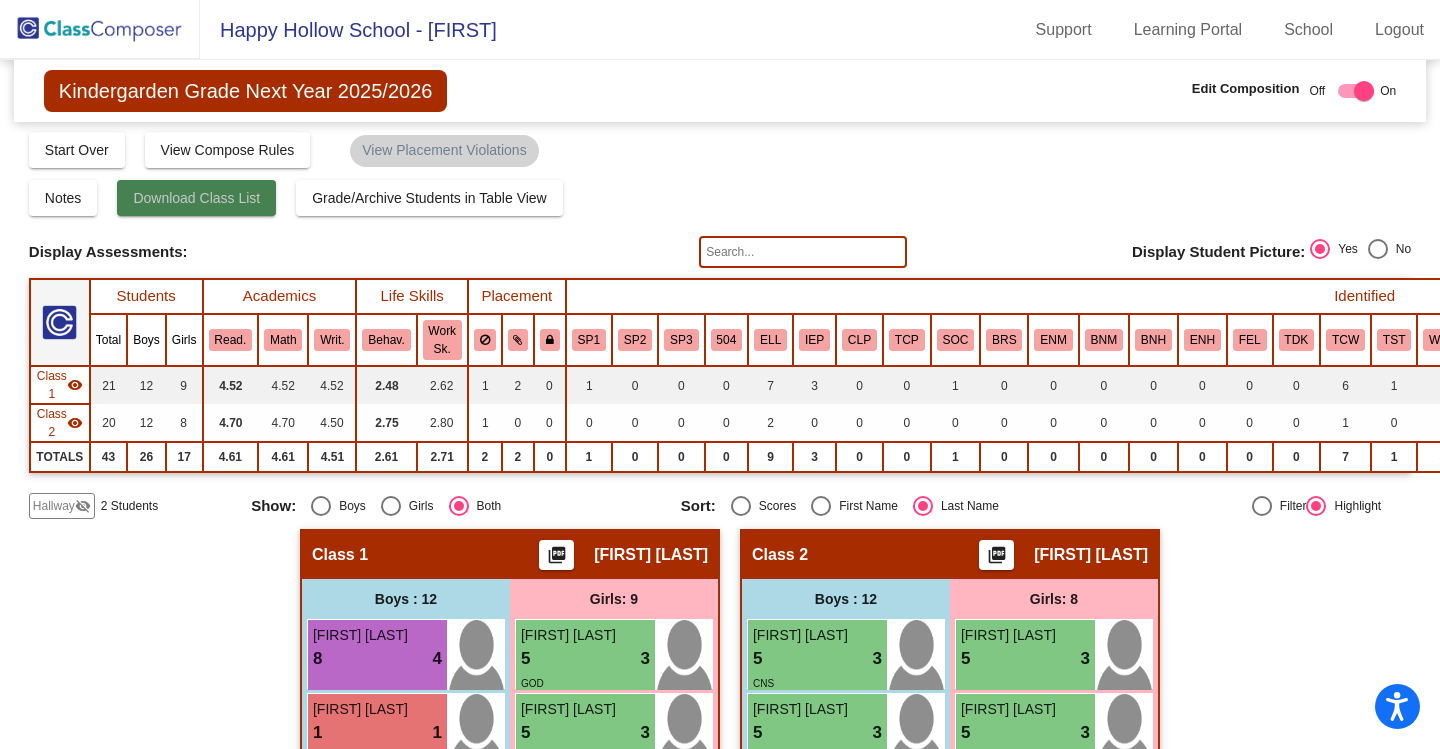 click on "Download Class List" 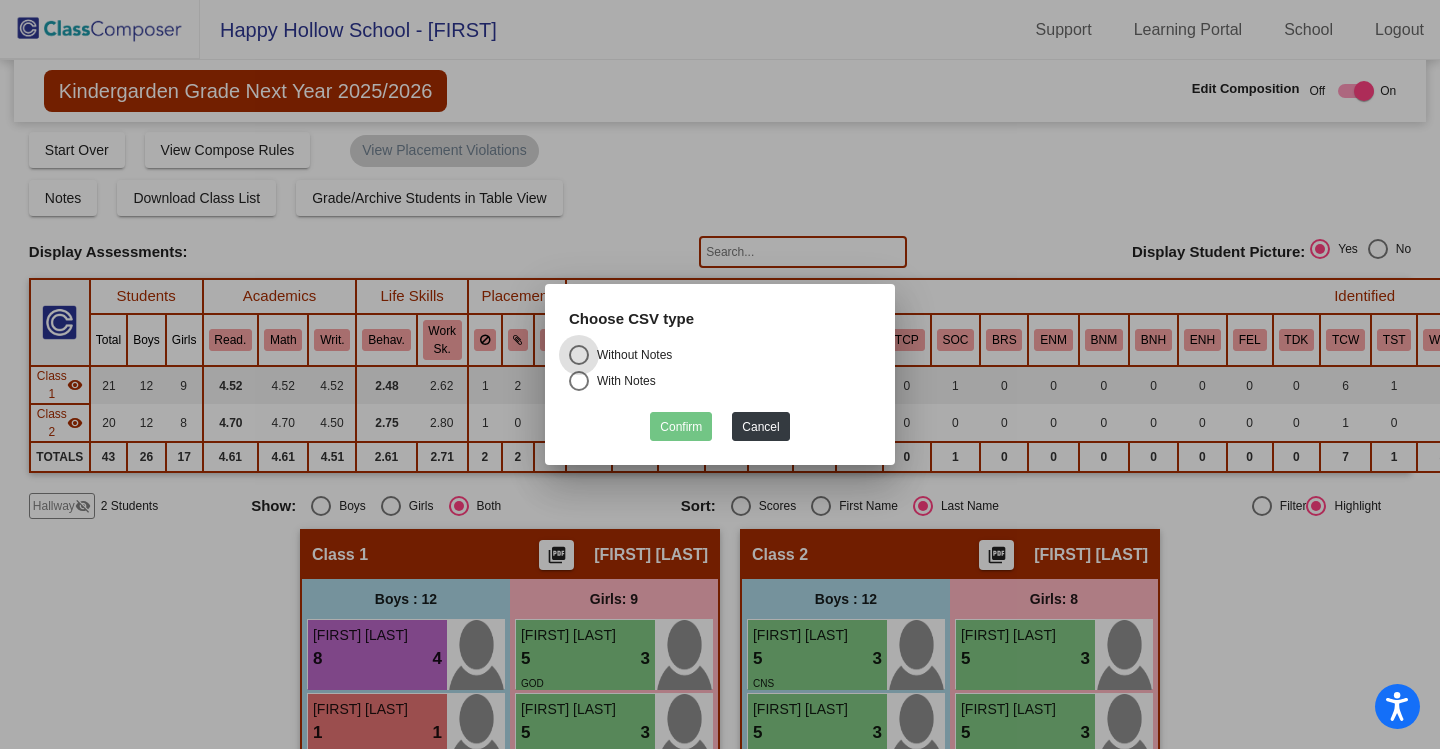 drag, startPoint x: 576, startPoint y: 348, endPoint x: 600, endPoint y: 369, distance: 31.890438 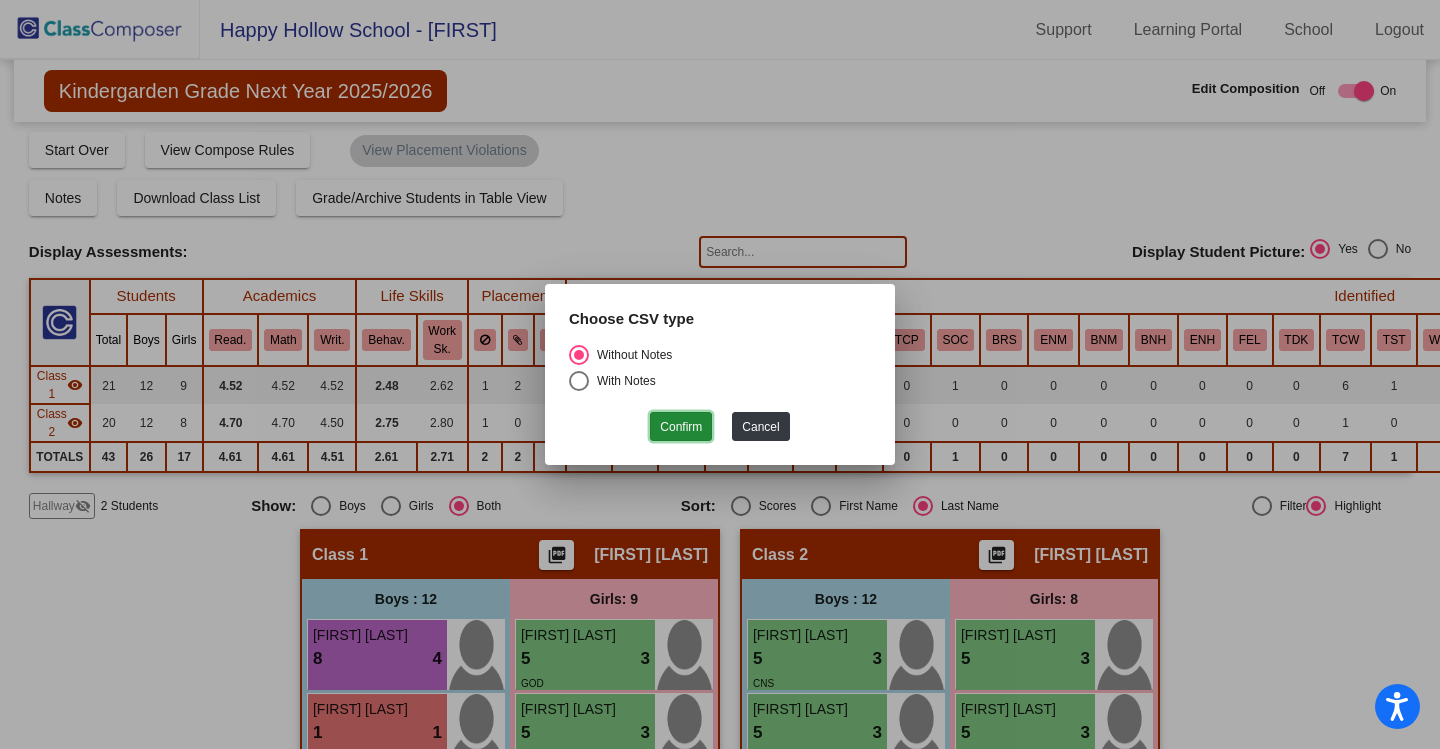 click on "Confirm" at bounding box center (681, 426) 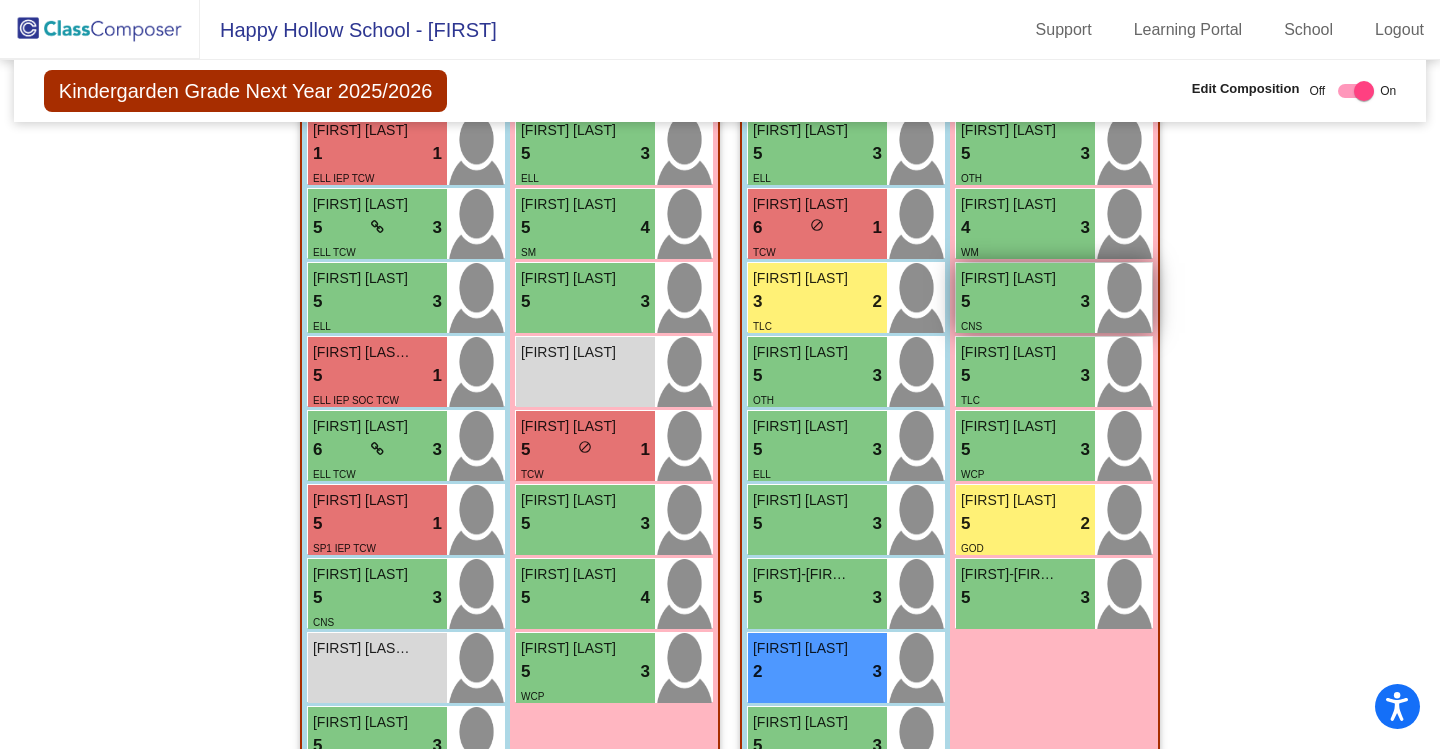 scroll, scrollTop: 604, scrollLeft: 0, axis: vertical 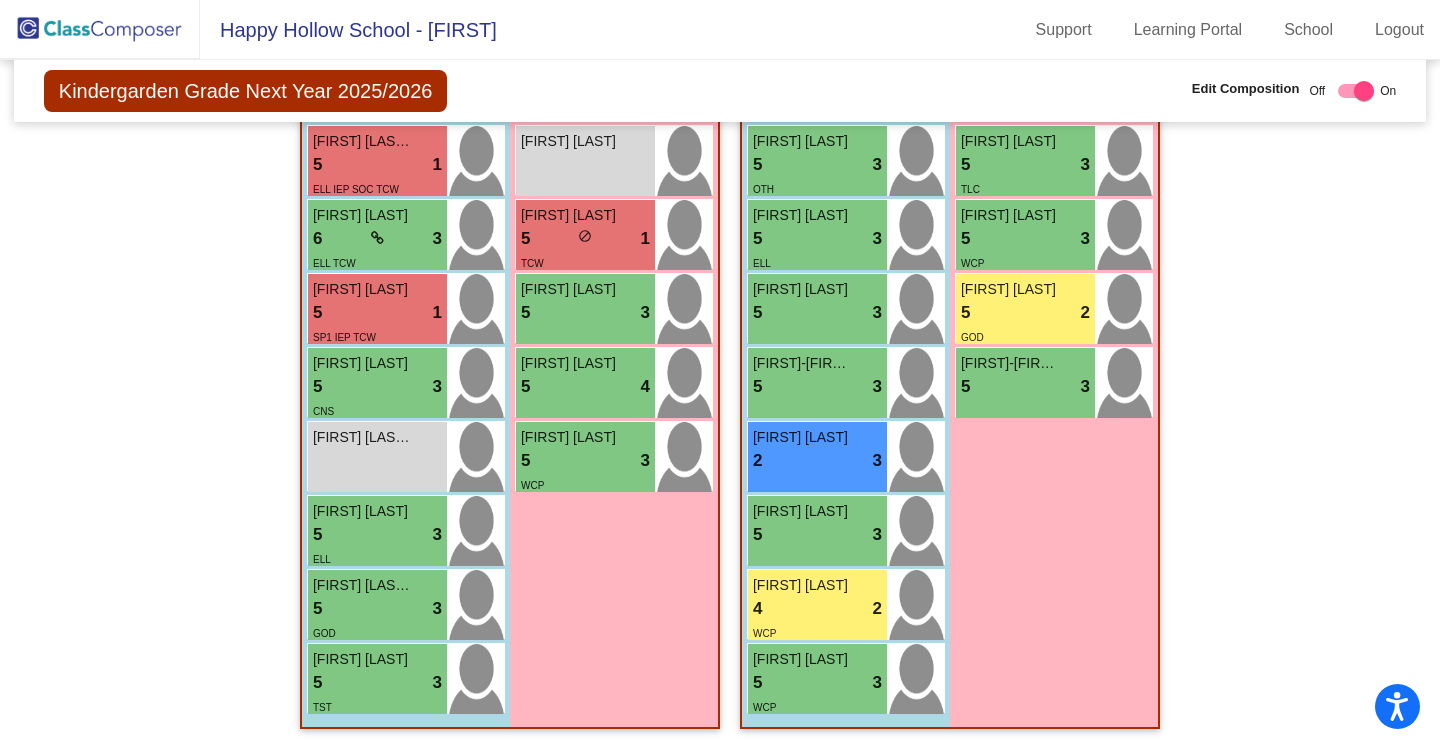 click on "Hallway   - Hallway Class  picture_as_pdf  Add Student  First Name Last Name Student Id  (Recommended)   Boy   Girl   Non Binary Add Close  Boys : 2  Beckett Maloney 5 lock do_not_disturb_alt 3 Miles Maloney 5 lock do_not_disturb_alt 3 Girls: 0   No Students   Class 1    picture_as_pdf Deborah Russo  Add Student  First Name Last Name Student Id  (Recommended)   Boy   Girl   Non Binary Add Close  Boys : 12  Kabir Bhatia 8 lock do_not_disturb_alt 4 Saatvik Davineni 1 lock do_not_disturb_alt 1 ELL IEP TCW Elijah Kwong 5 lock do_not_disturb_alt 3 ELL TCW Andrew Ma 5 lock do_not_disturb_alt 3 ELL Dariel Perez Gomez 5 lock do_not_disturb_alt 1 ELL IEP SOC TCW Daniel Rao 6 lock do_not_disturb_alt 3 ELL TCW Miles Shepard-Guerinoni 5 lock do_not_disturb_alt 1 SP1 IEP TCW Benjamin Simons 5 lock do_not_disturb_alt 3 CNS Charlie Stroth ? lock do_not_disturb_alt Theo Sun 5 lock do_not_disturb_alt 3 ELL Luca Talevi-Naro 5 lock do_not_disturb_alt 3 GOD Brody Zinn 5 lock do_not_disturb_alt 3 TST Girls: 9 Ada Alpaugh 5" 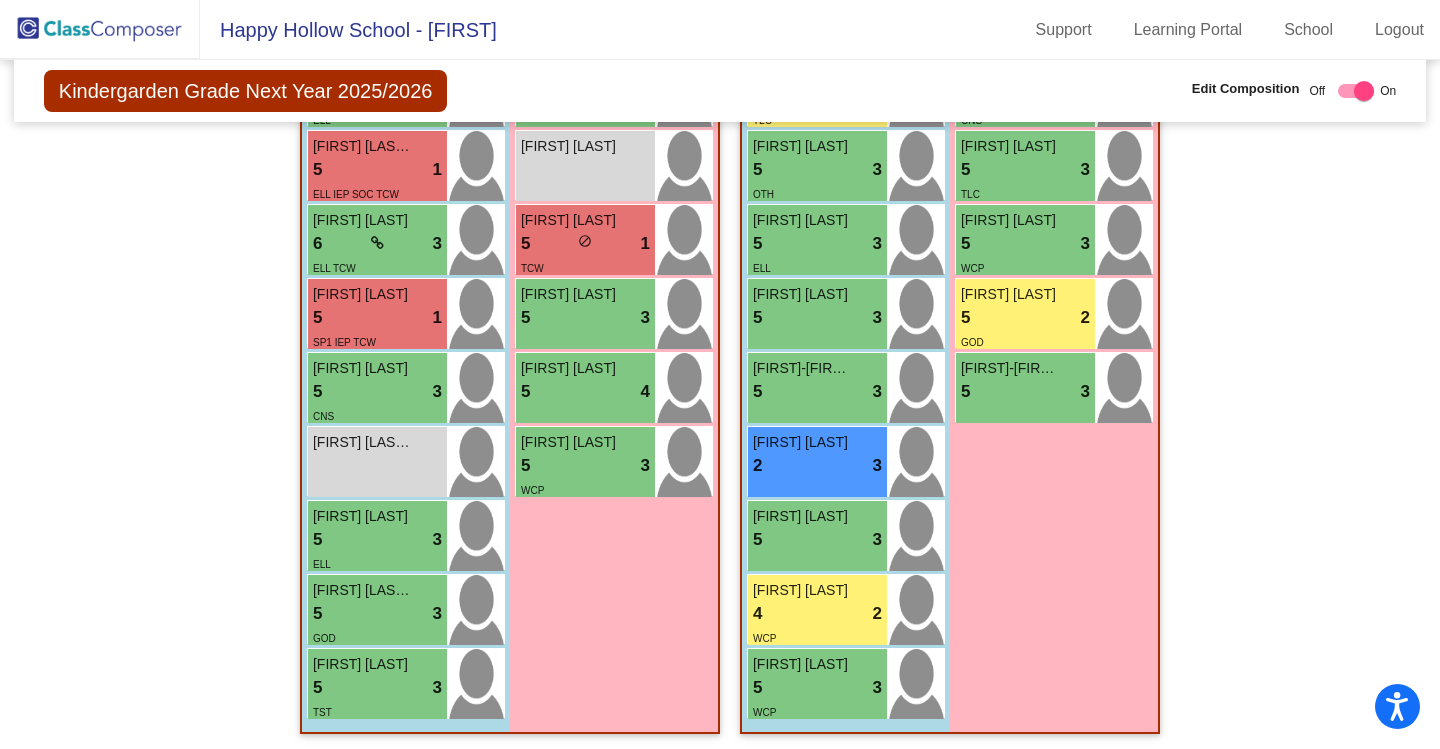 scroll, scrollTop: 804, scrollLeft: 0, axis: vertical 